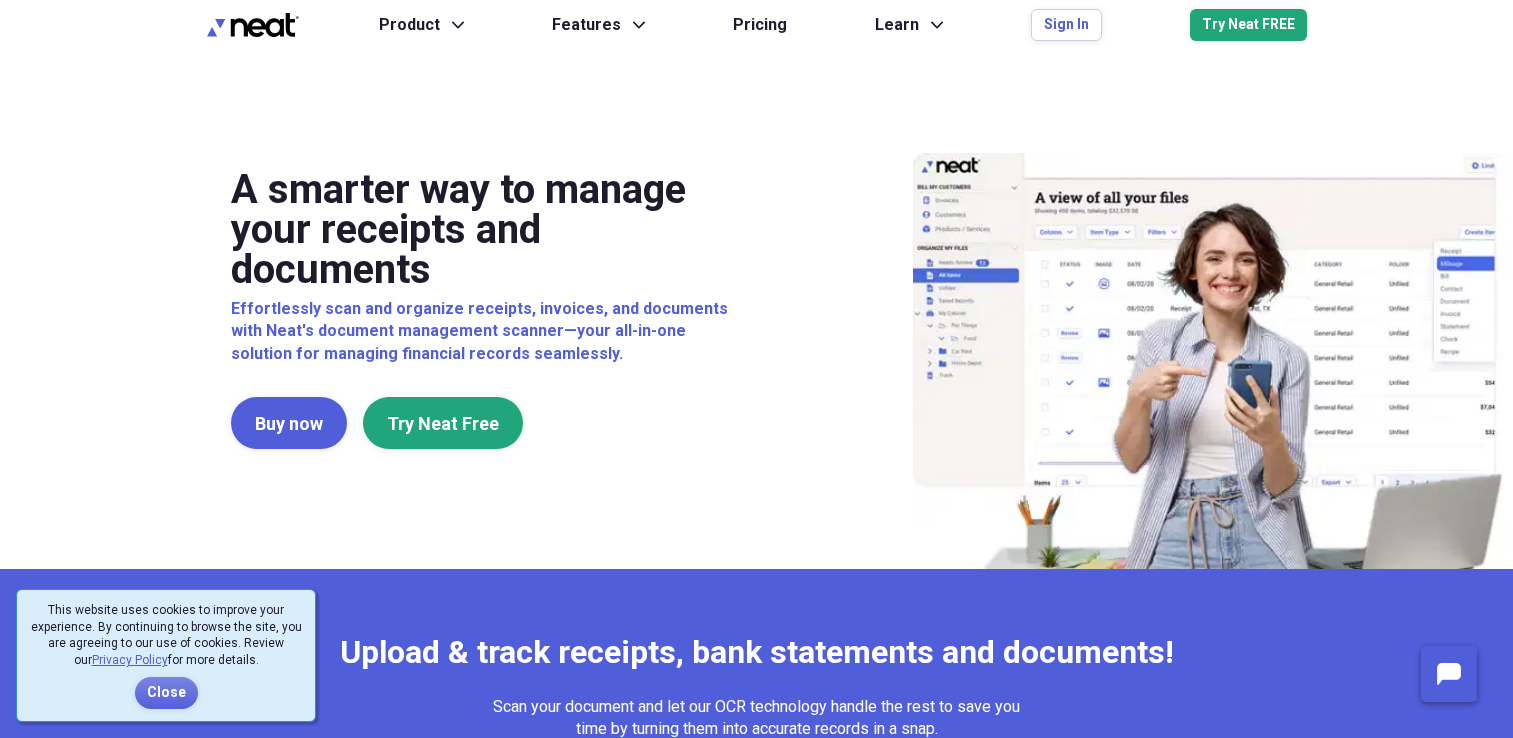 scroll, scrollTop: 0, scrollLeft: 0, axis: both 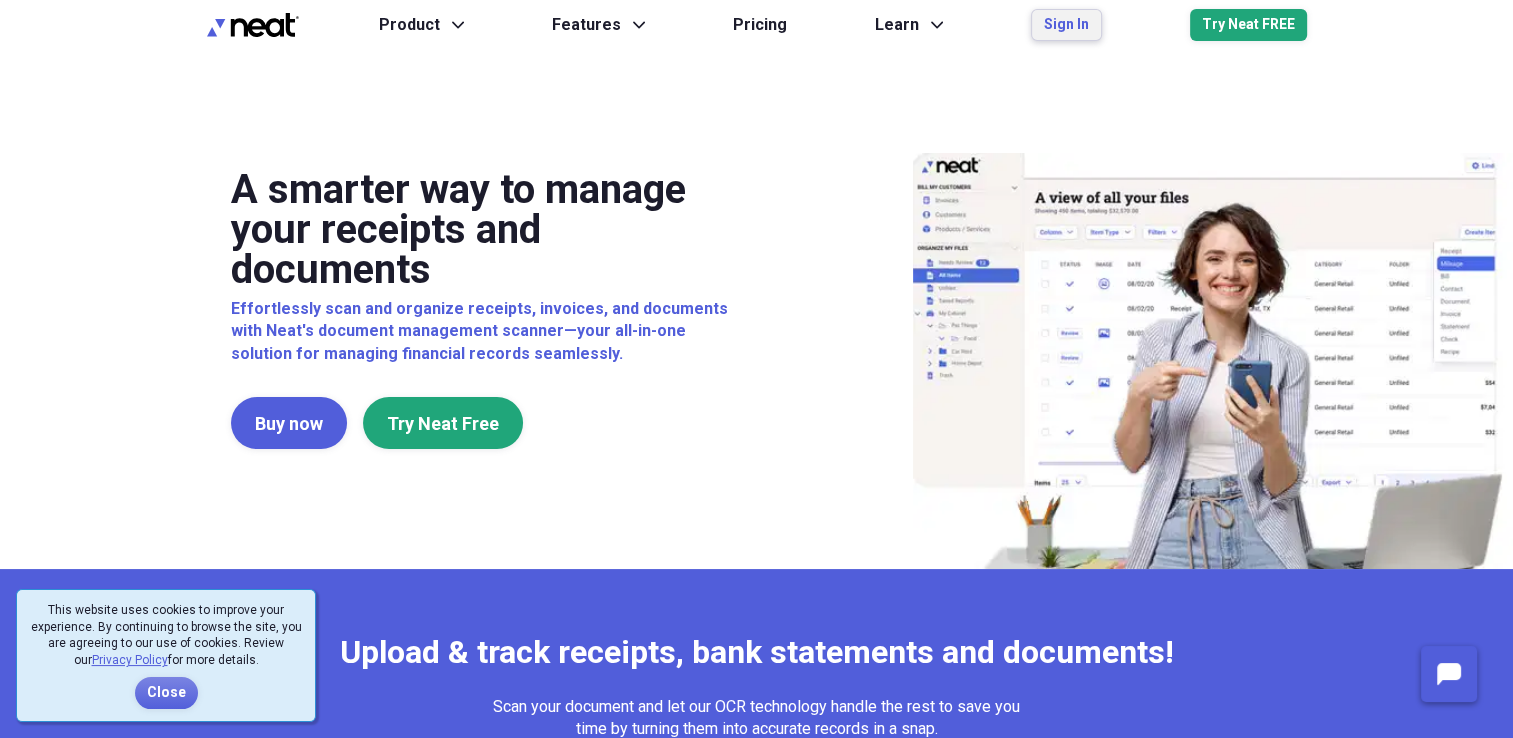 click on "Sign In" at bounding box center (1066, 25) 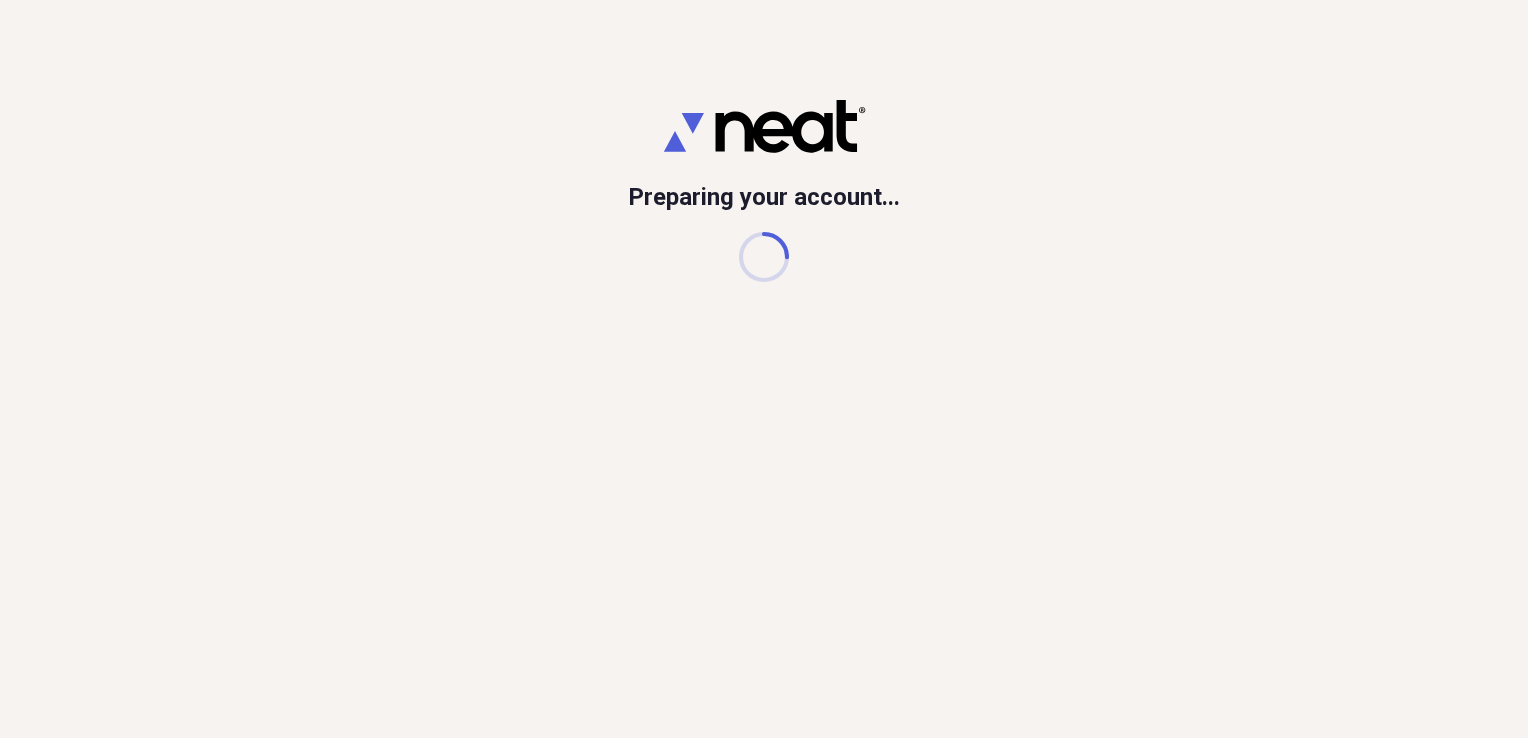 scroll, scrollTop: 0, scrollLeft: 0, axis: both 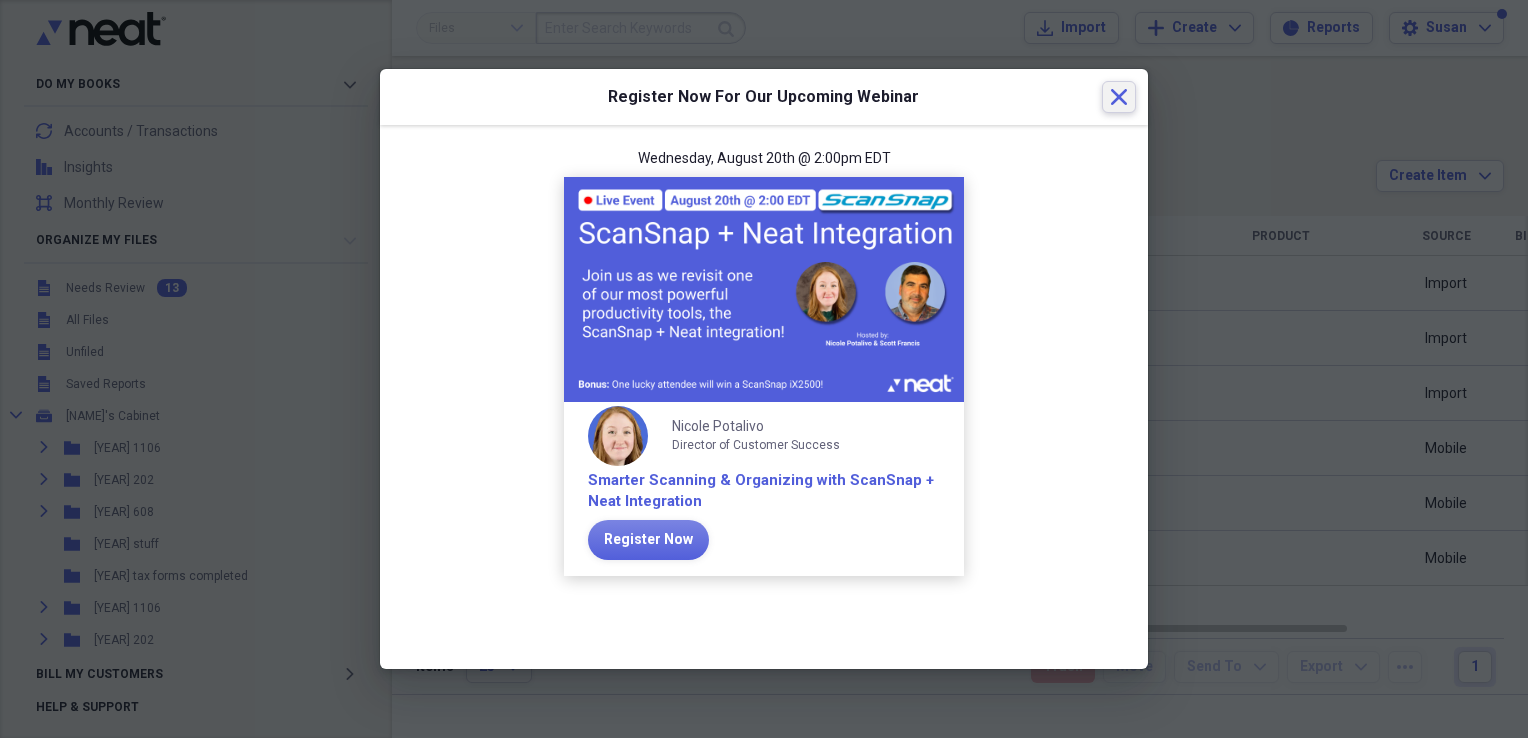 click on "Close" 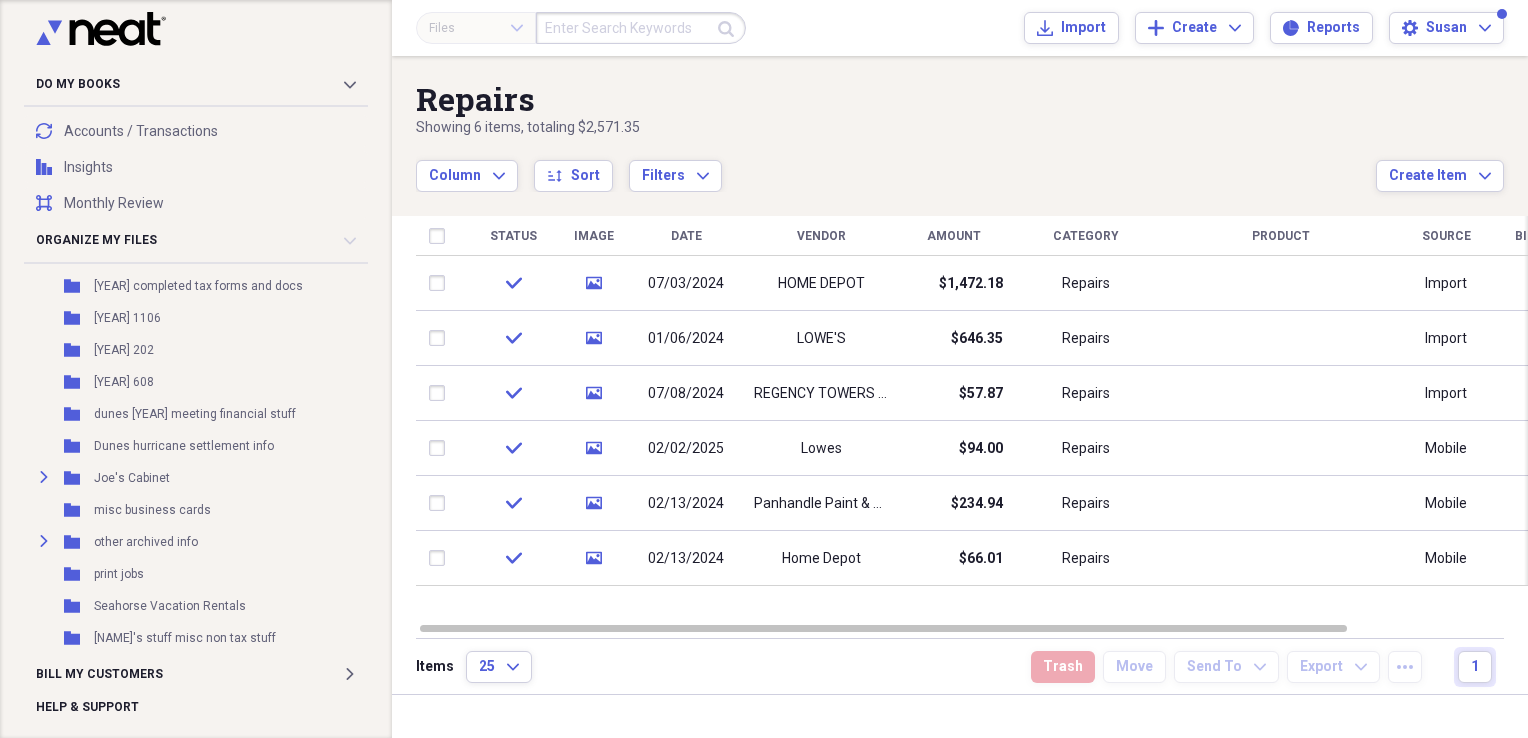 scroll, scrollTop: 810, scrollLeft: 0, axis: vertical 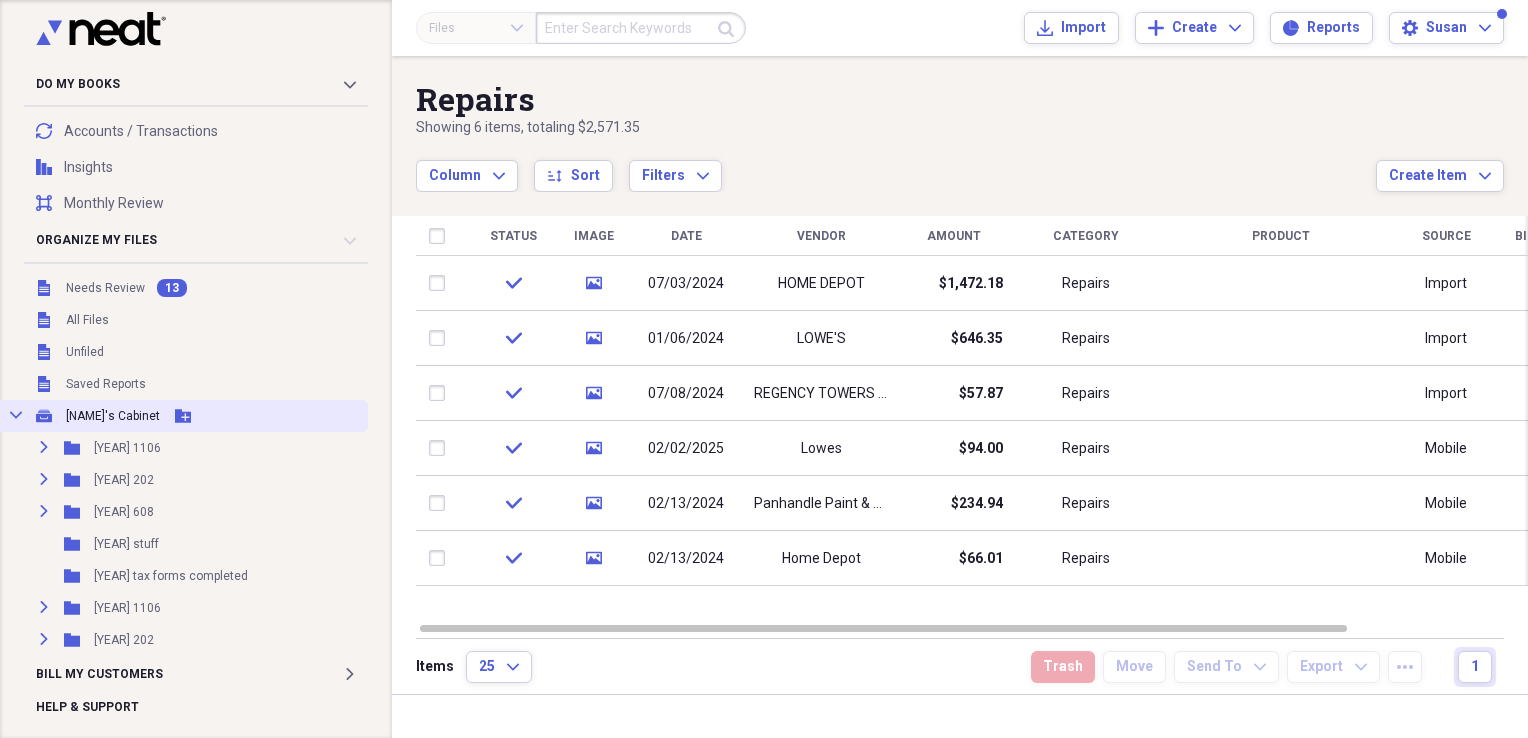 click on "[NAME]'s Cabinet" at bounding box center (113, 416) 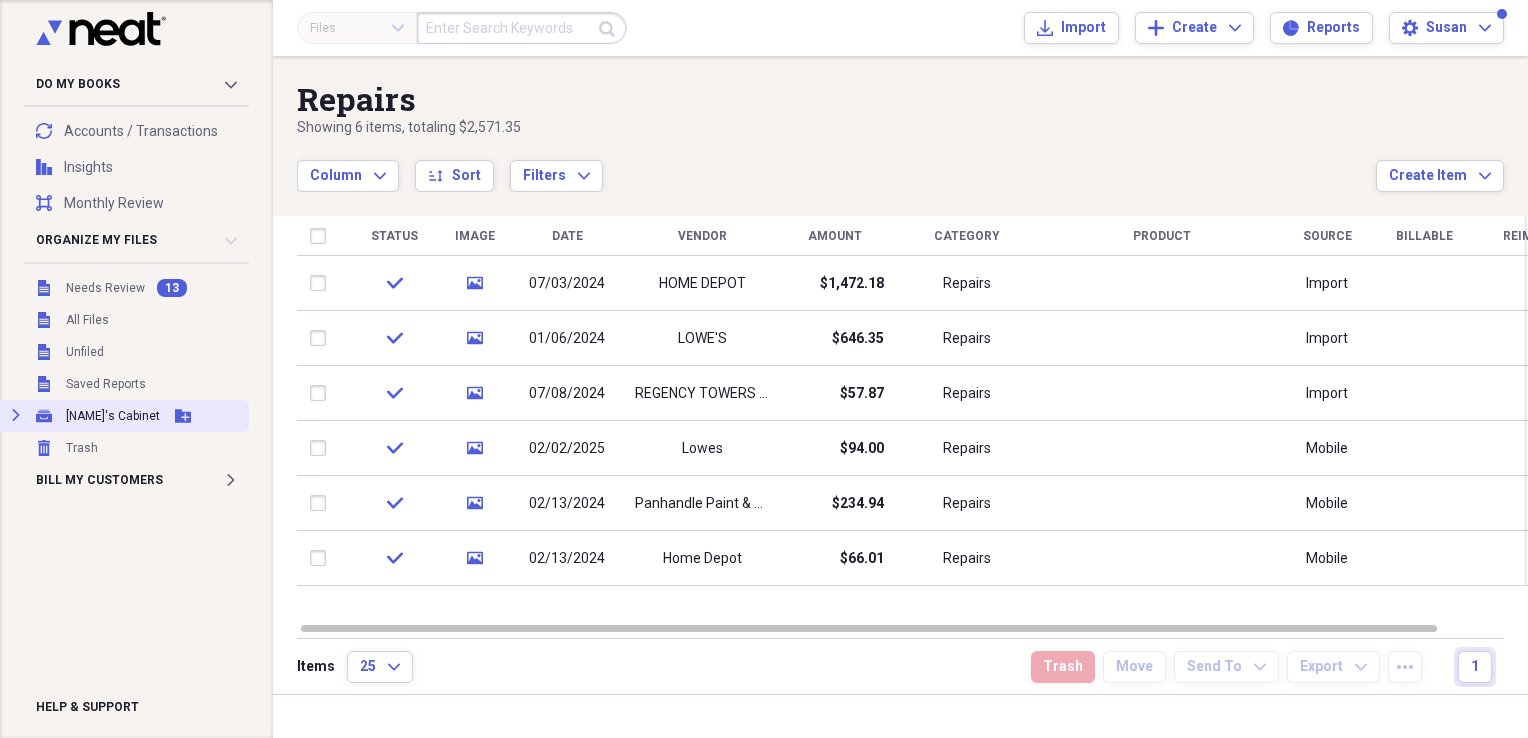 click on "[NAME]'s Cabinet" at bounding box center [113, 416] 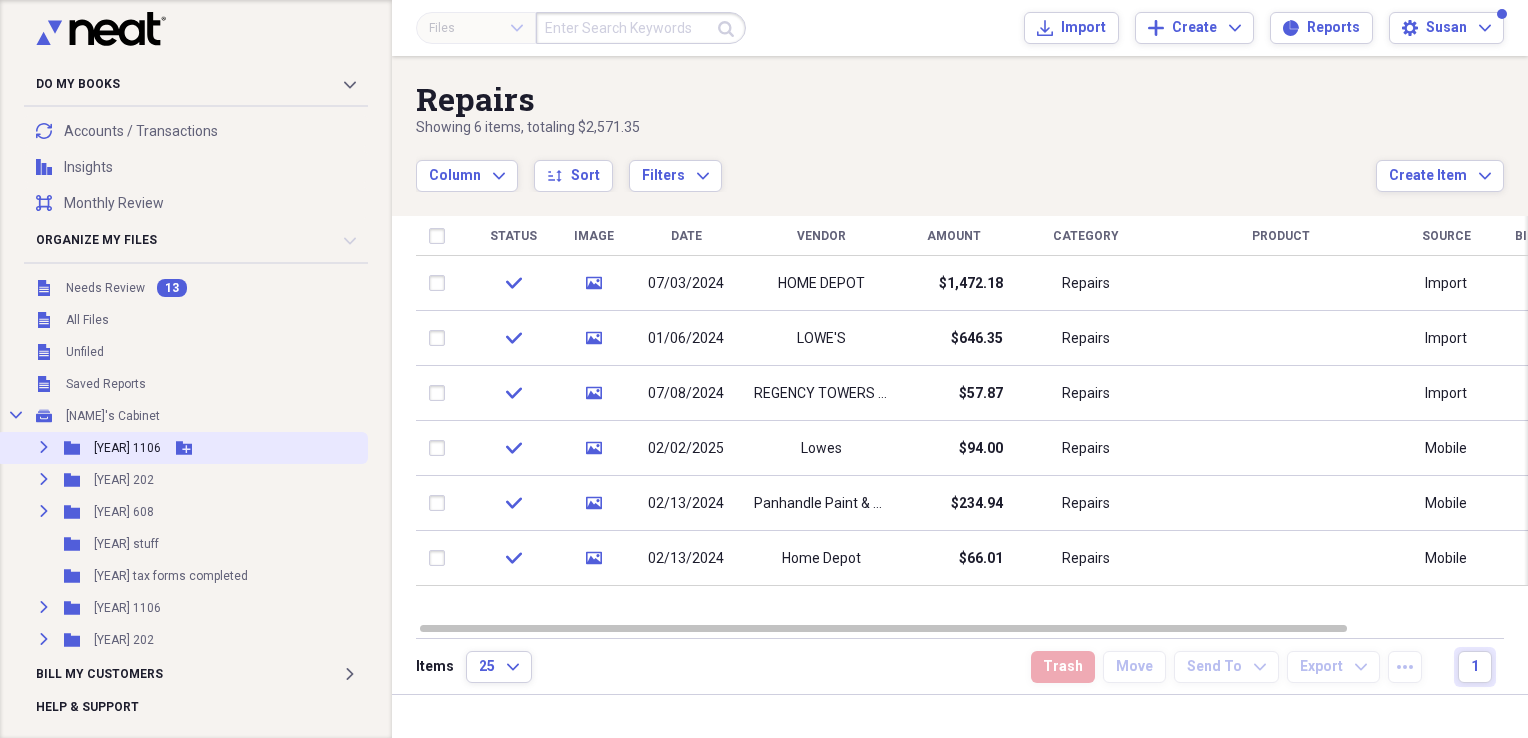 click on "Expand" 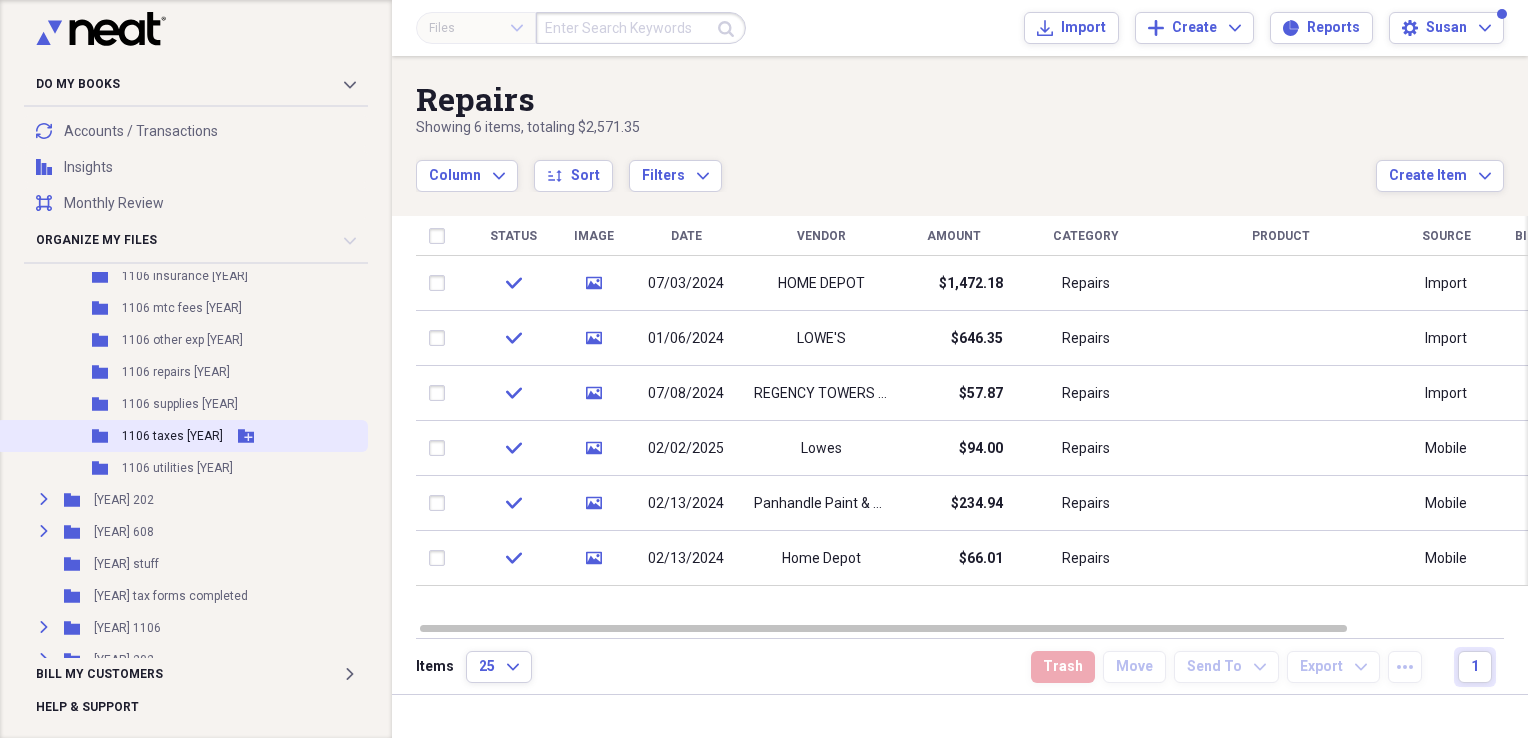 scroll, scrollTop: 400, scrollLeft: 0, axis: vertical 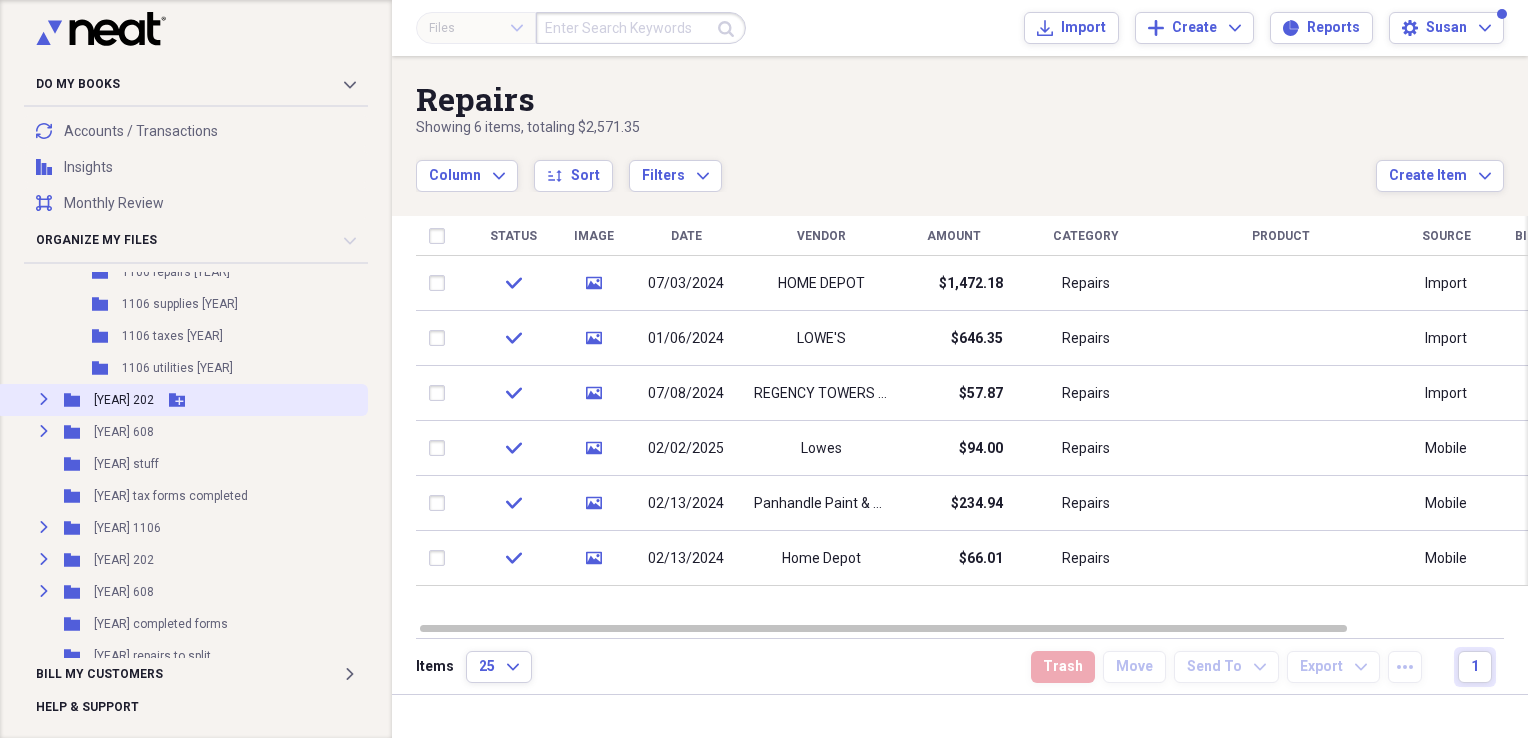 click 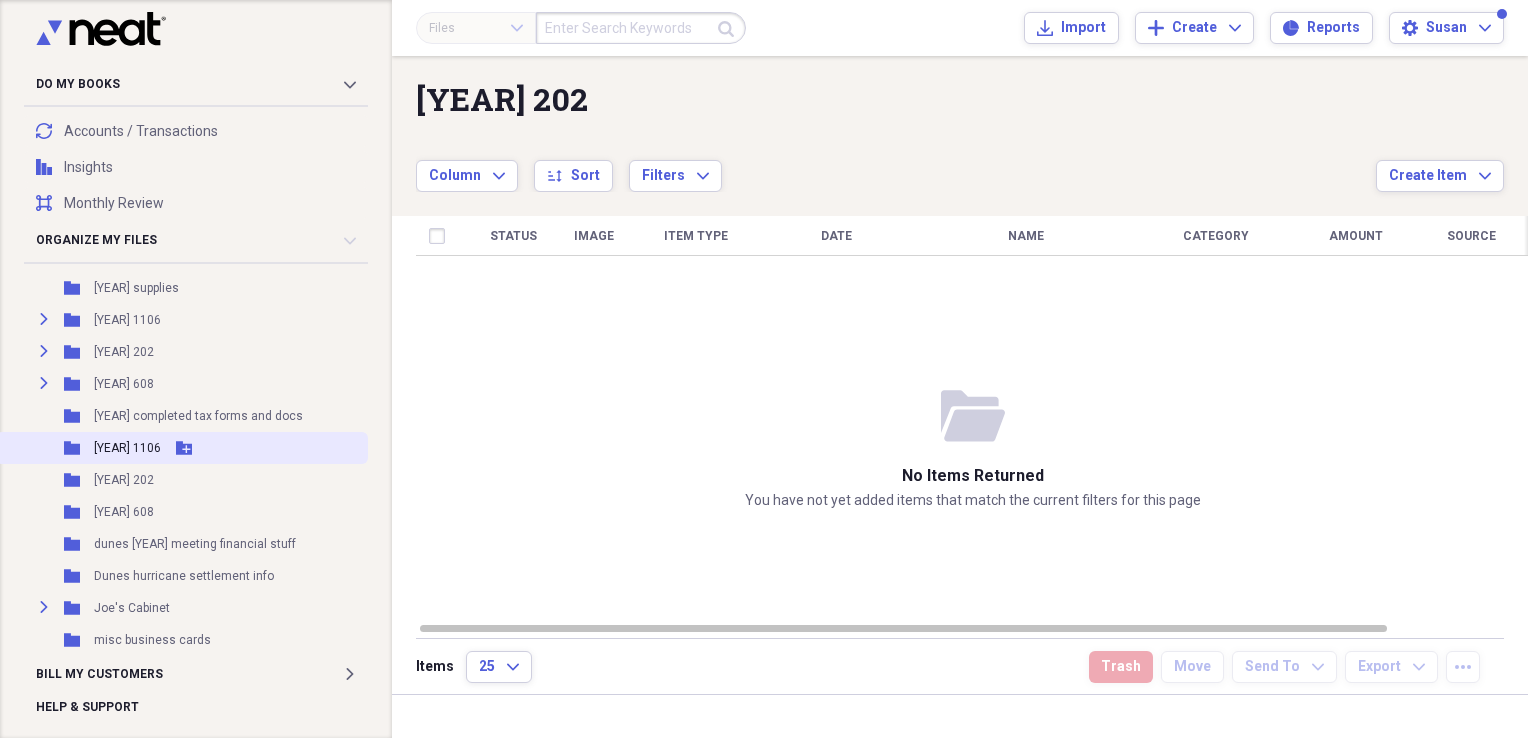 scroll, scrollTop: 900, scrollLeft: 0, axis: vertical 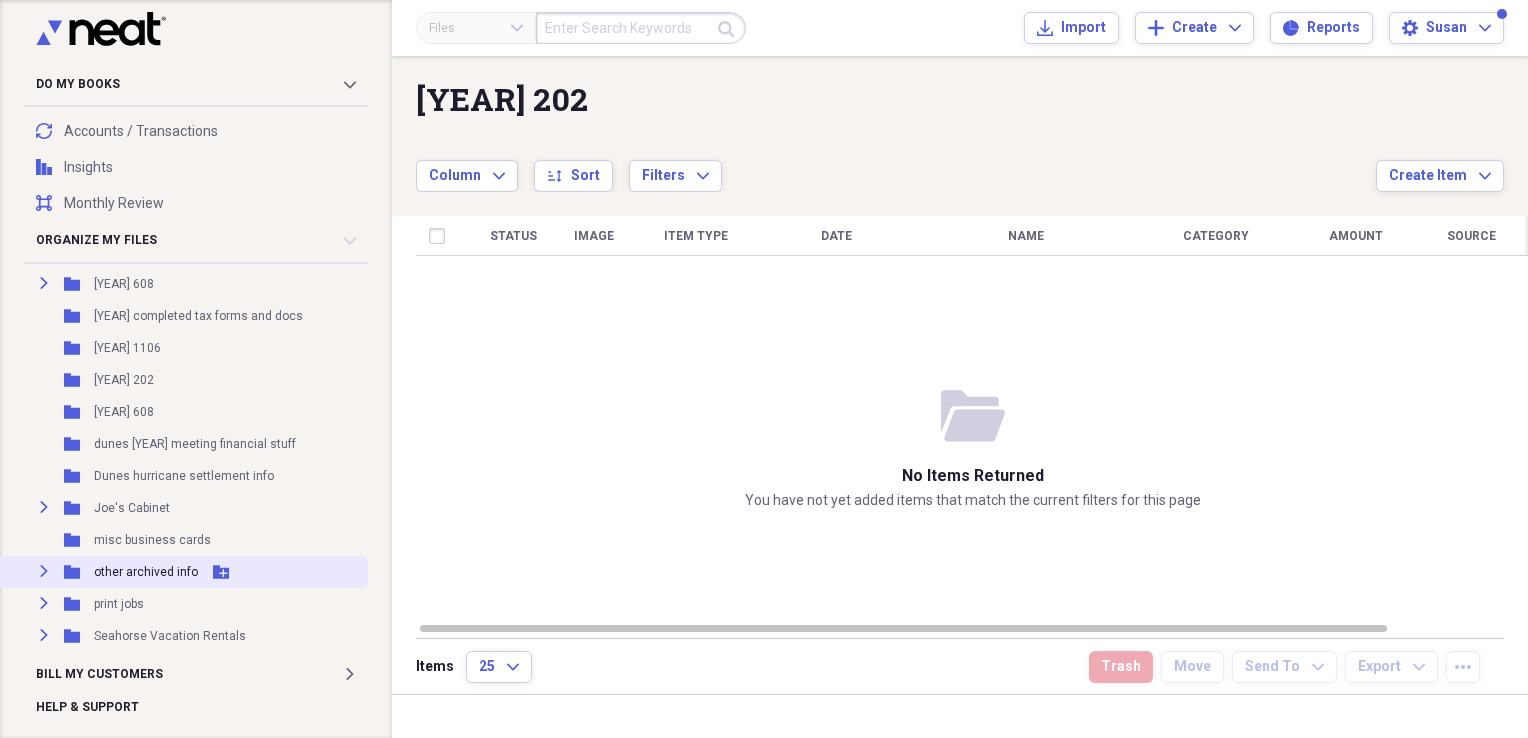 click 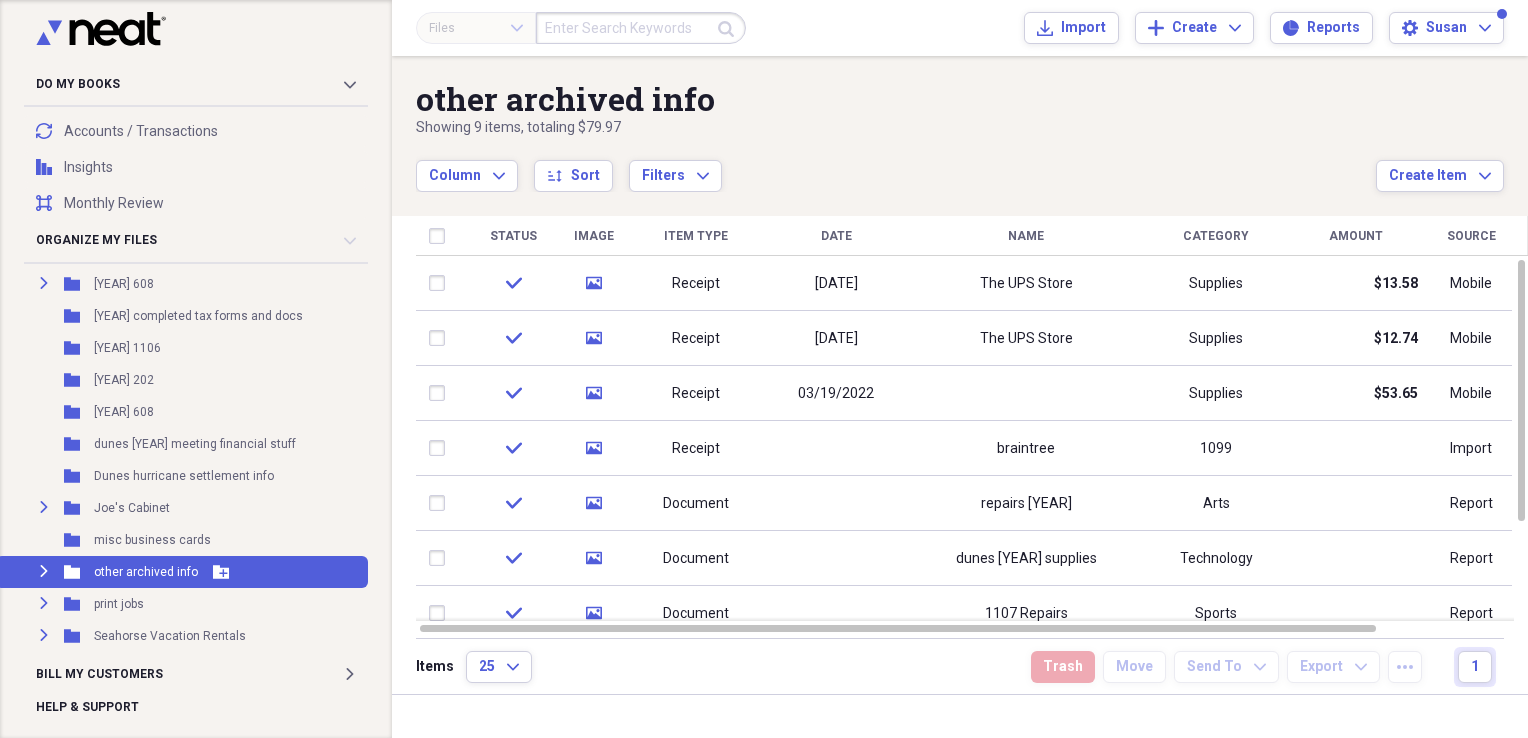 click on "Expand" at bounding box center [44, 571] 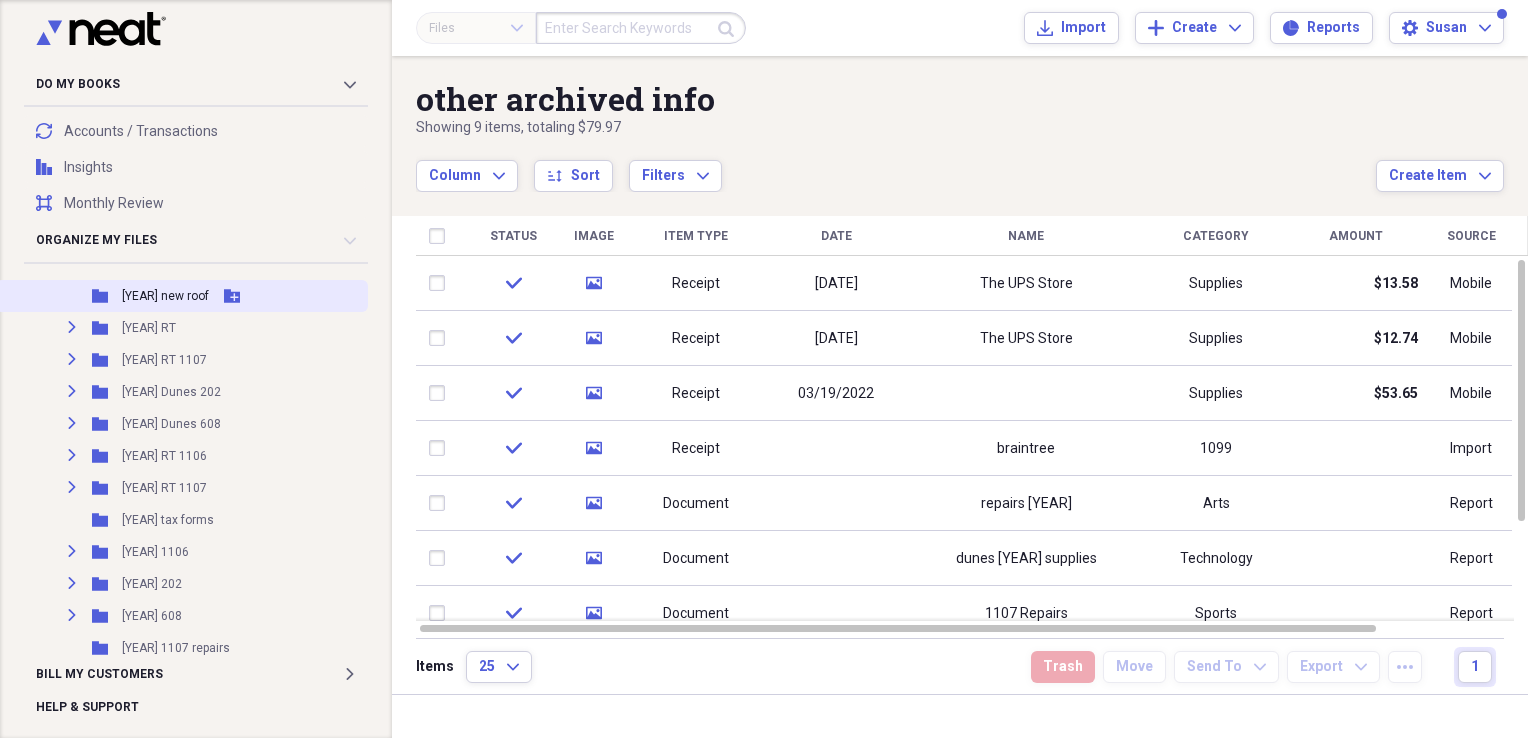 scroll, scrollTop: 1300, scrollLeft: 0, axis: vertical 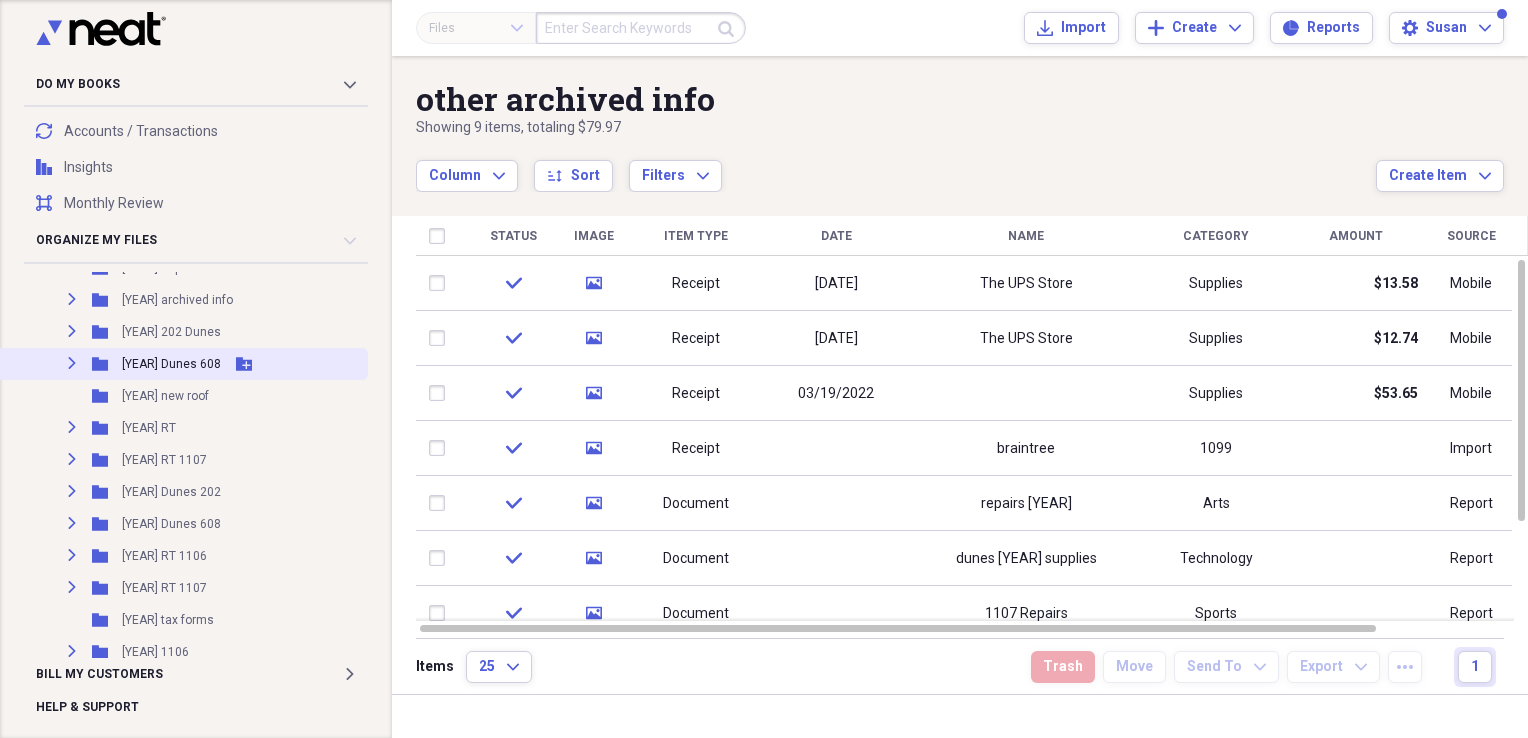 click on "[YEAR] Dunes 608" at bounding box center [171, 364] 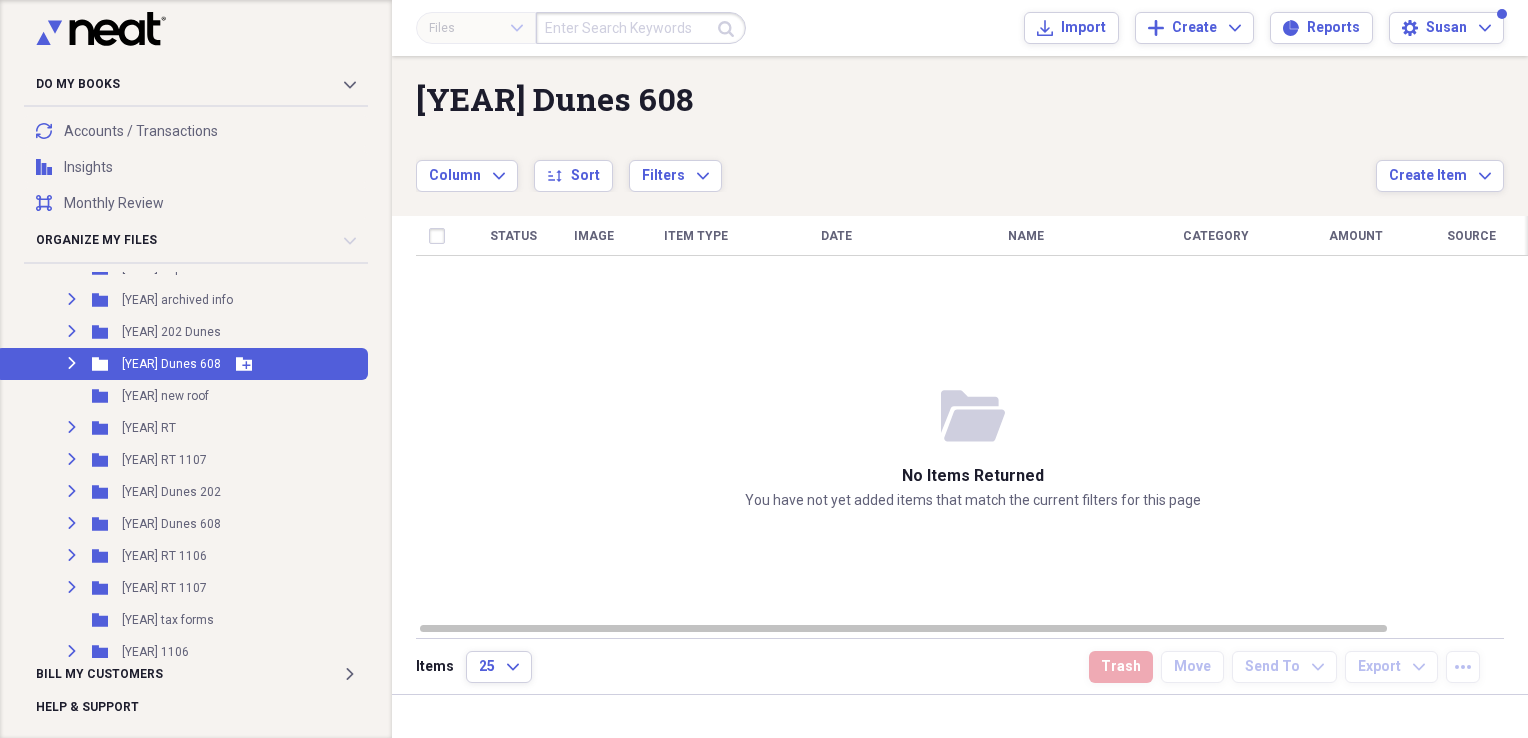click on "[YEAR] Dunes 608" at bounding box center (171, 364) 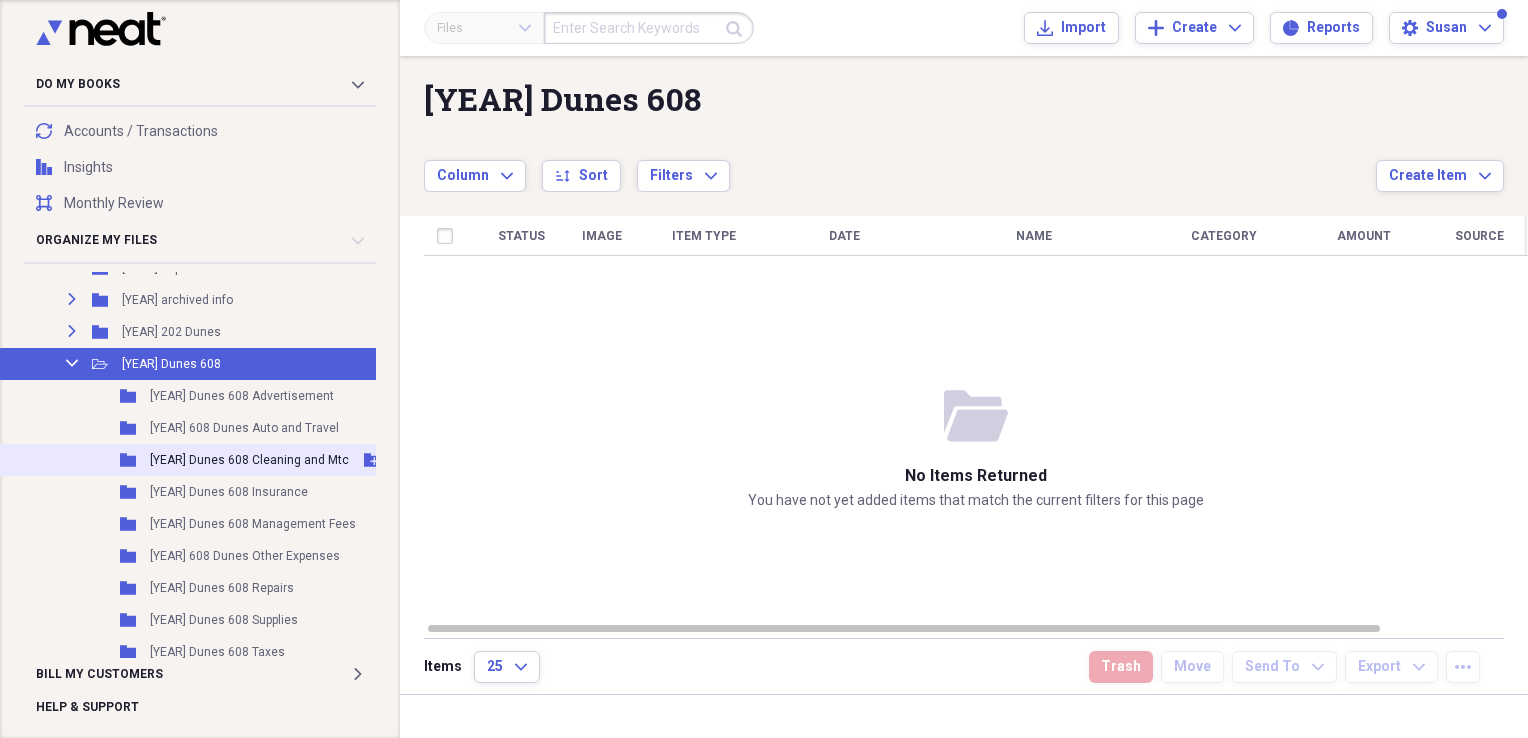 scroll, scrollTop: 1400, scrollLeft: 0, axis: vertical 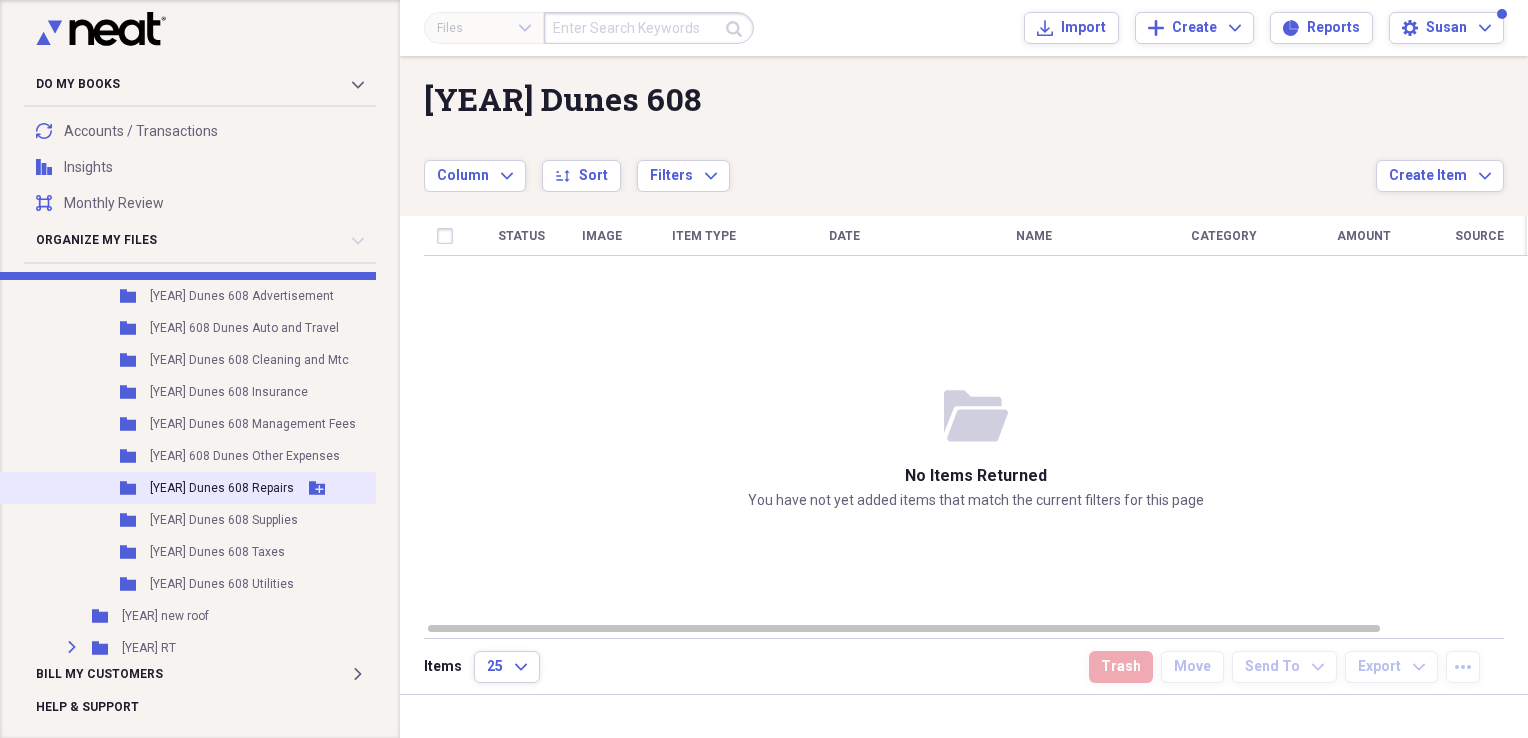 click on "[YEAR] Dunes 608 Repairs" at bounding box center [222, 488] 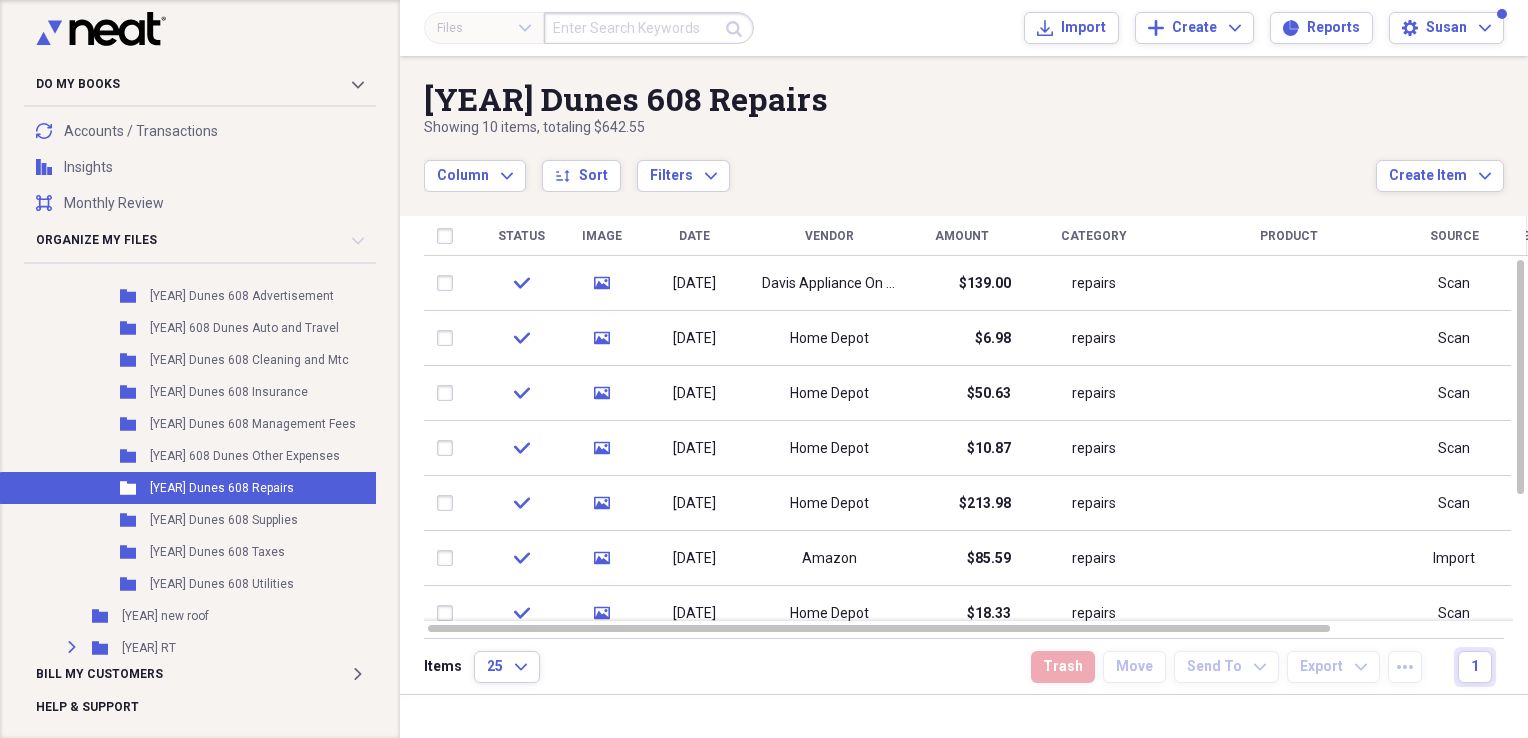 click on "Amount" at bounding box center [962, 236] 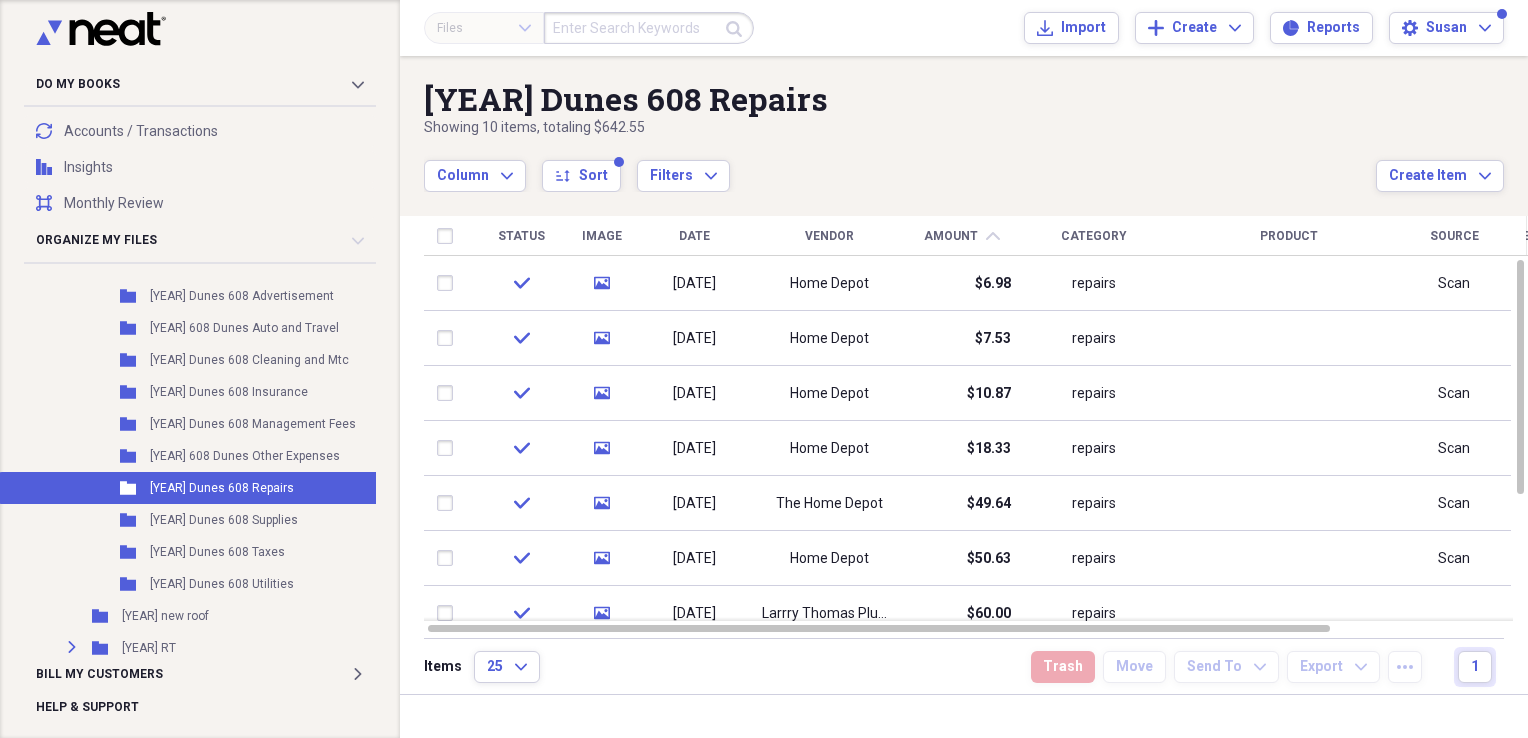 click on "Amount" at bounding box center (951, 236) 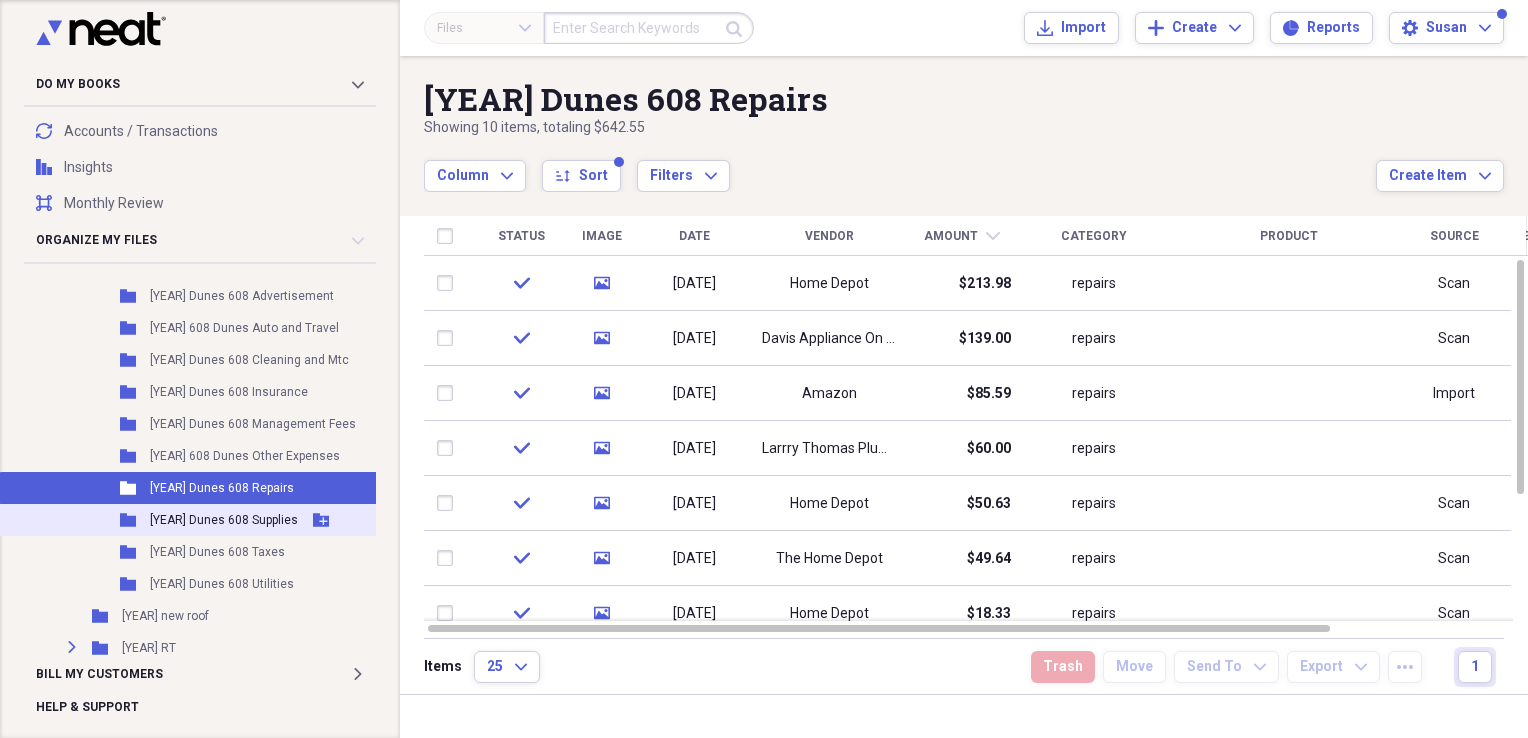 click on "[YEAR] Dunes 608 Supplies" at bounding box center (224, 520) 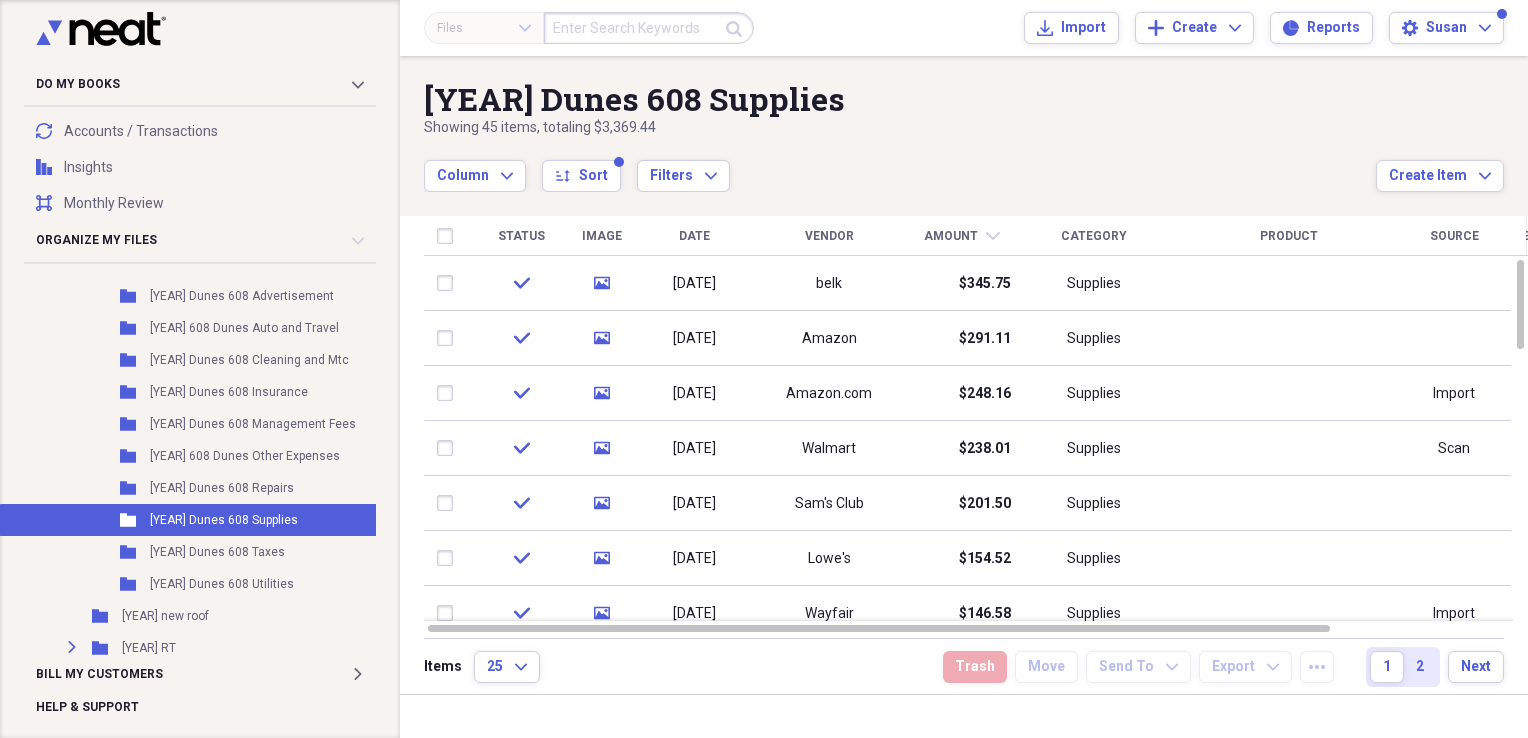 click on "Amount" at bounding box center [951, 236] 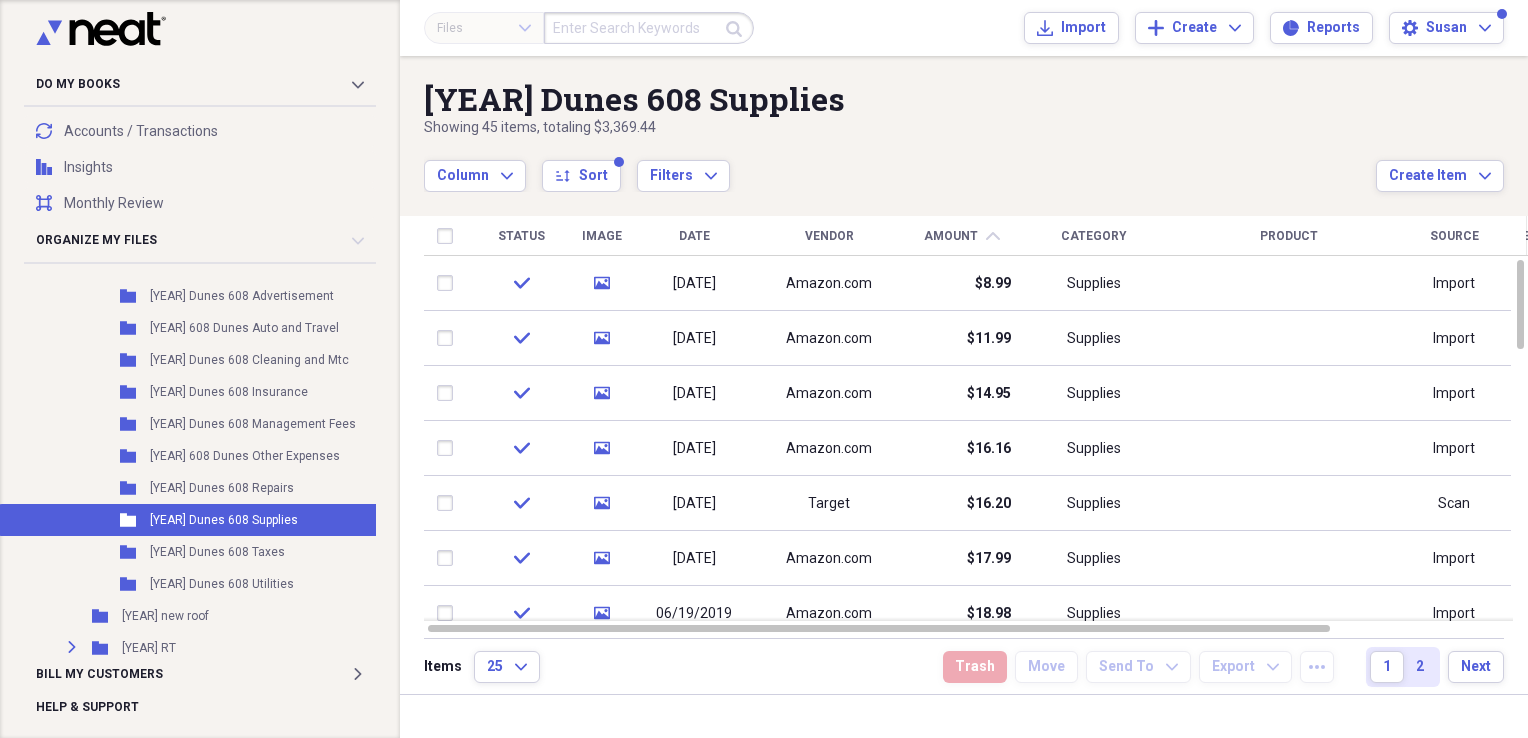 click on "Amount" at bounding box center (951, 236) 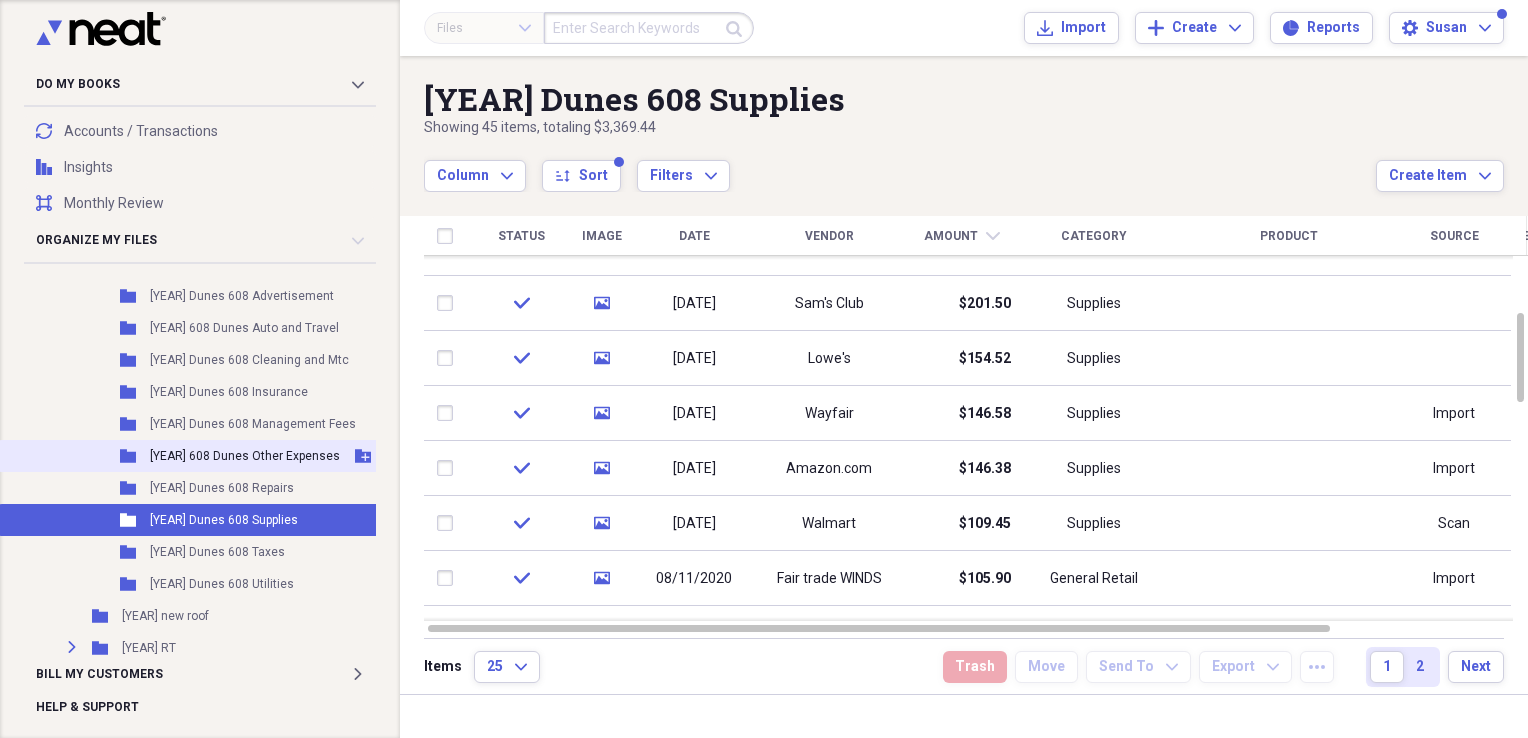 click on "[YEAR] 608 Dunes Other Expenses" at bounding box center [245, 456] 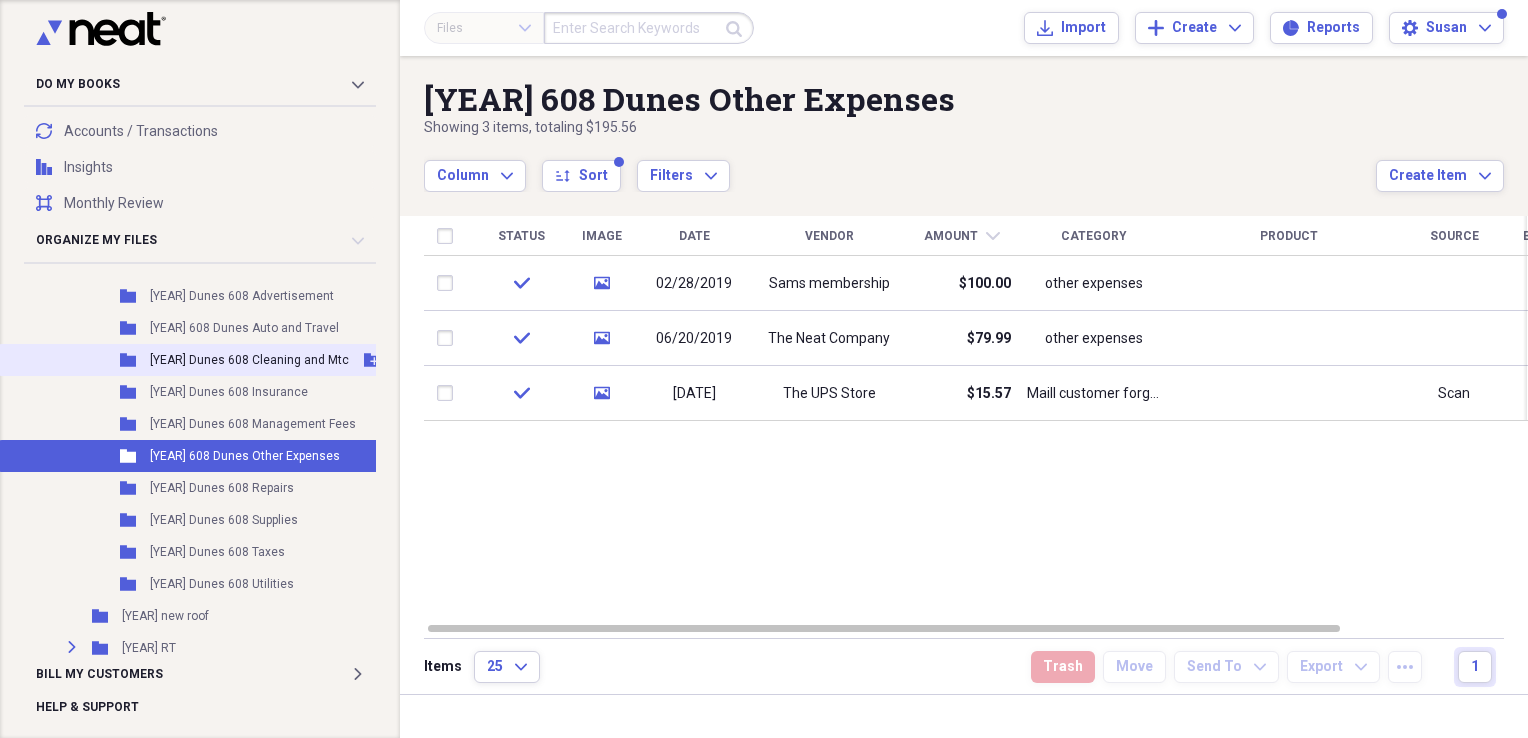 scroll, scrollTop: 1300, scrollLeft: 0, axis: vertical 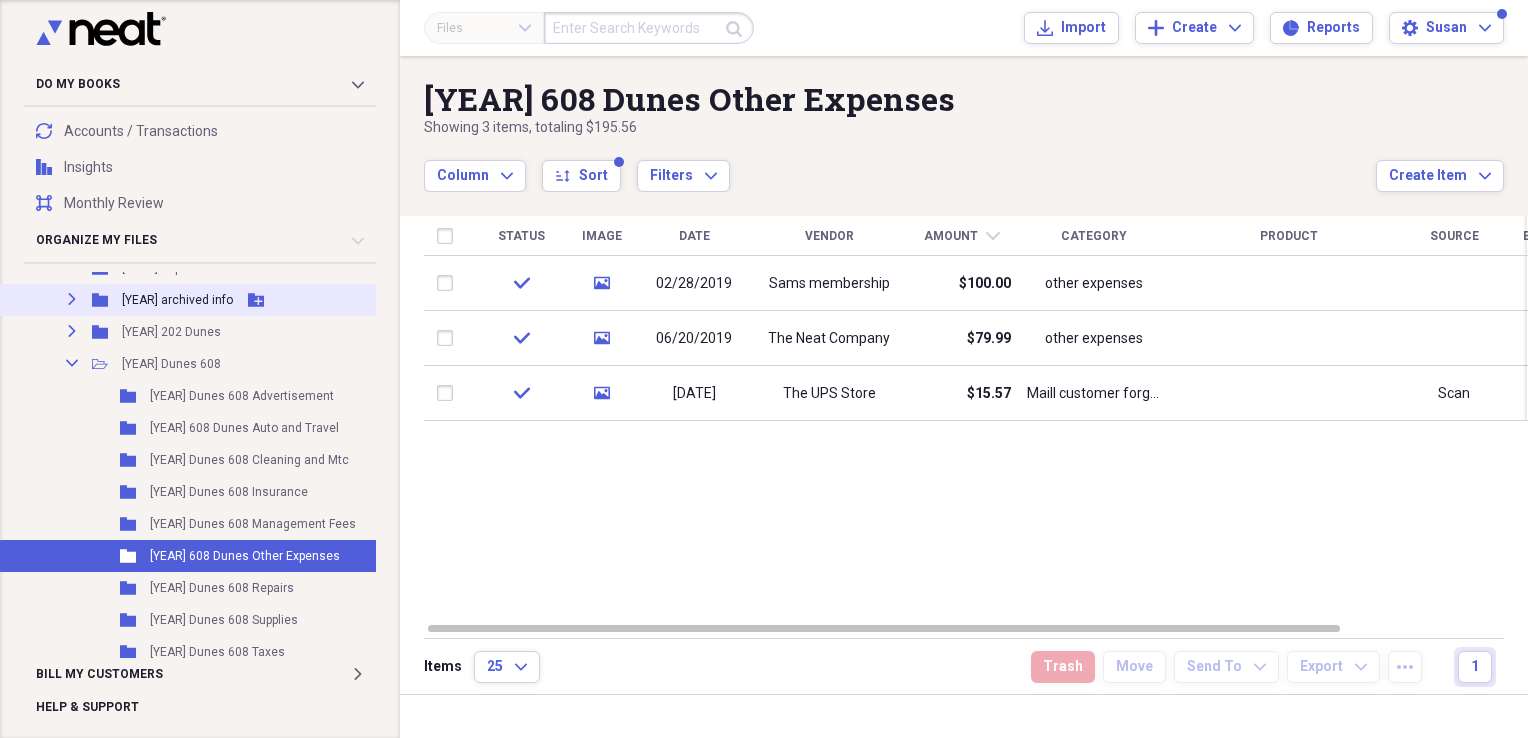 click on "Expand" 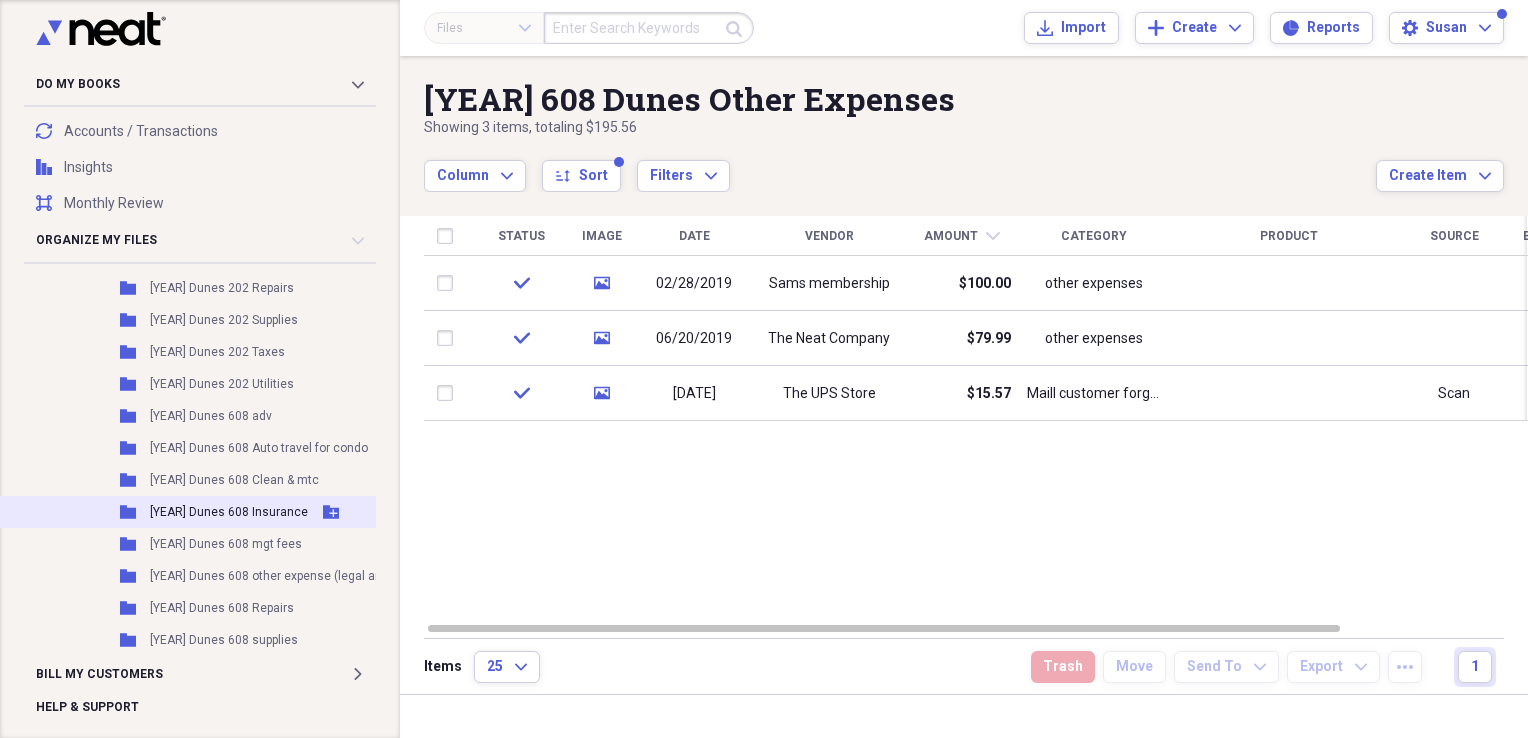 scroll, scrollTop: 1700, scrollLeft: 0, axis: vertical 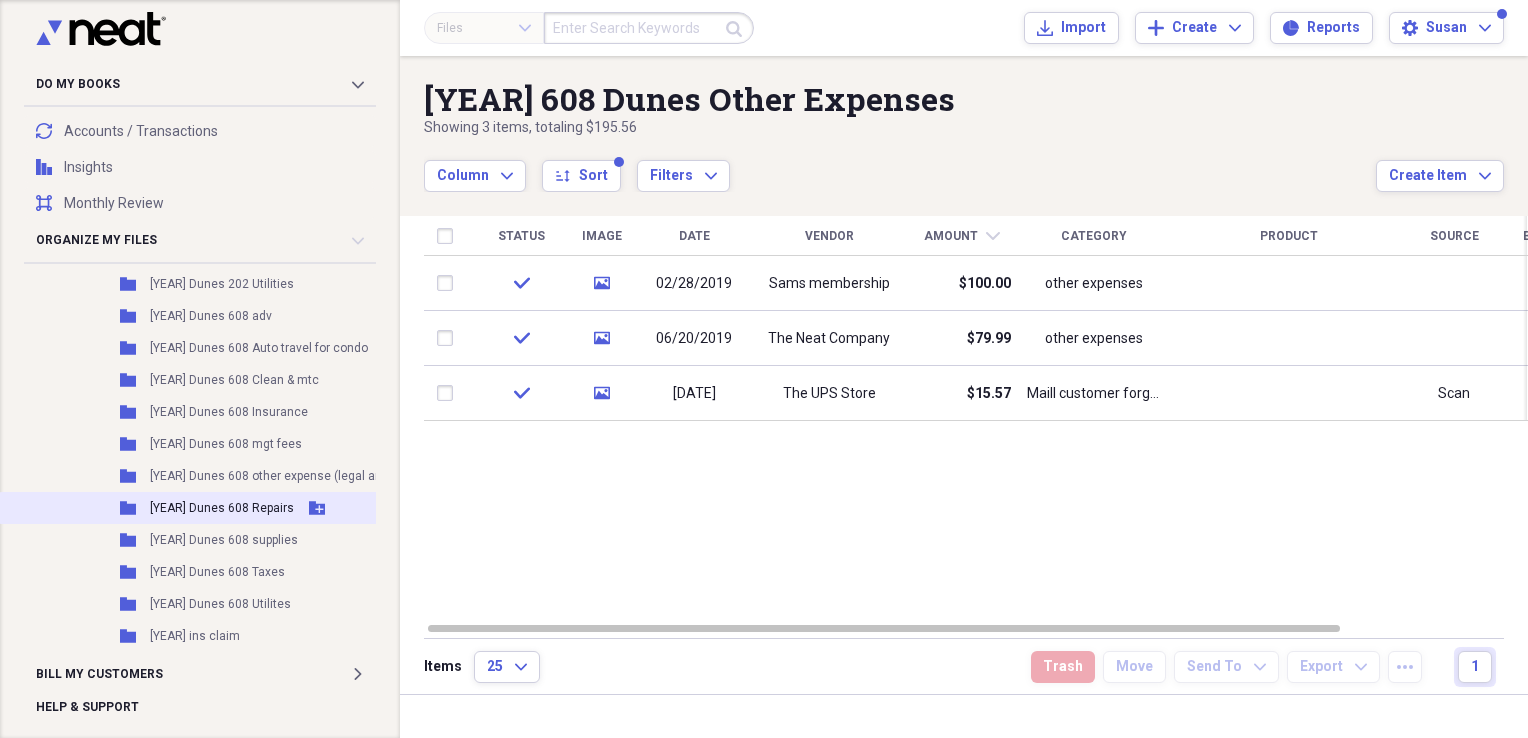 click on "[YEAR] Dunes 608 Repairs" at bounding box center (222, 508) 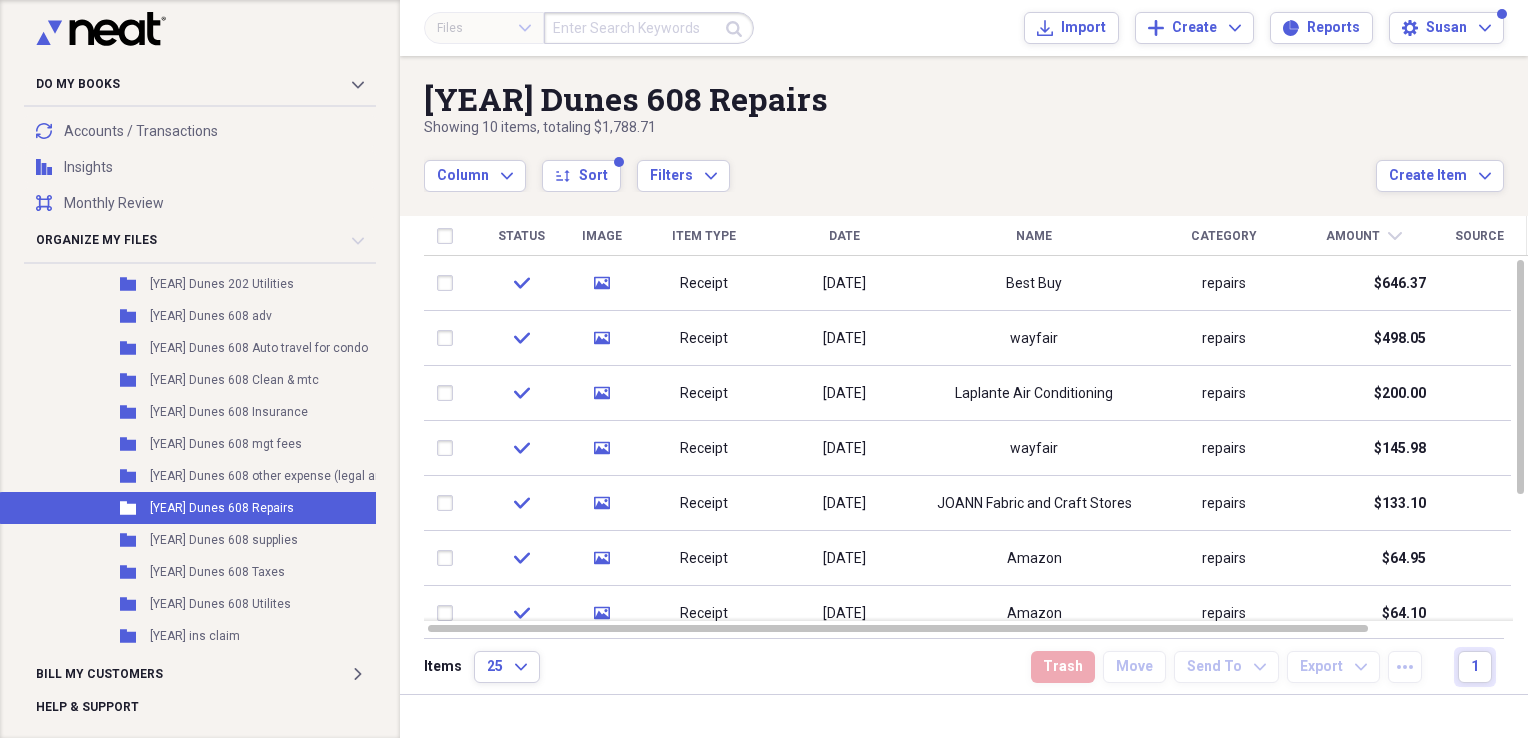 click on "Amount" at bounding box center [1353, 236] 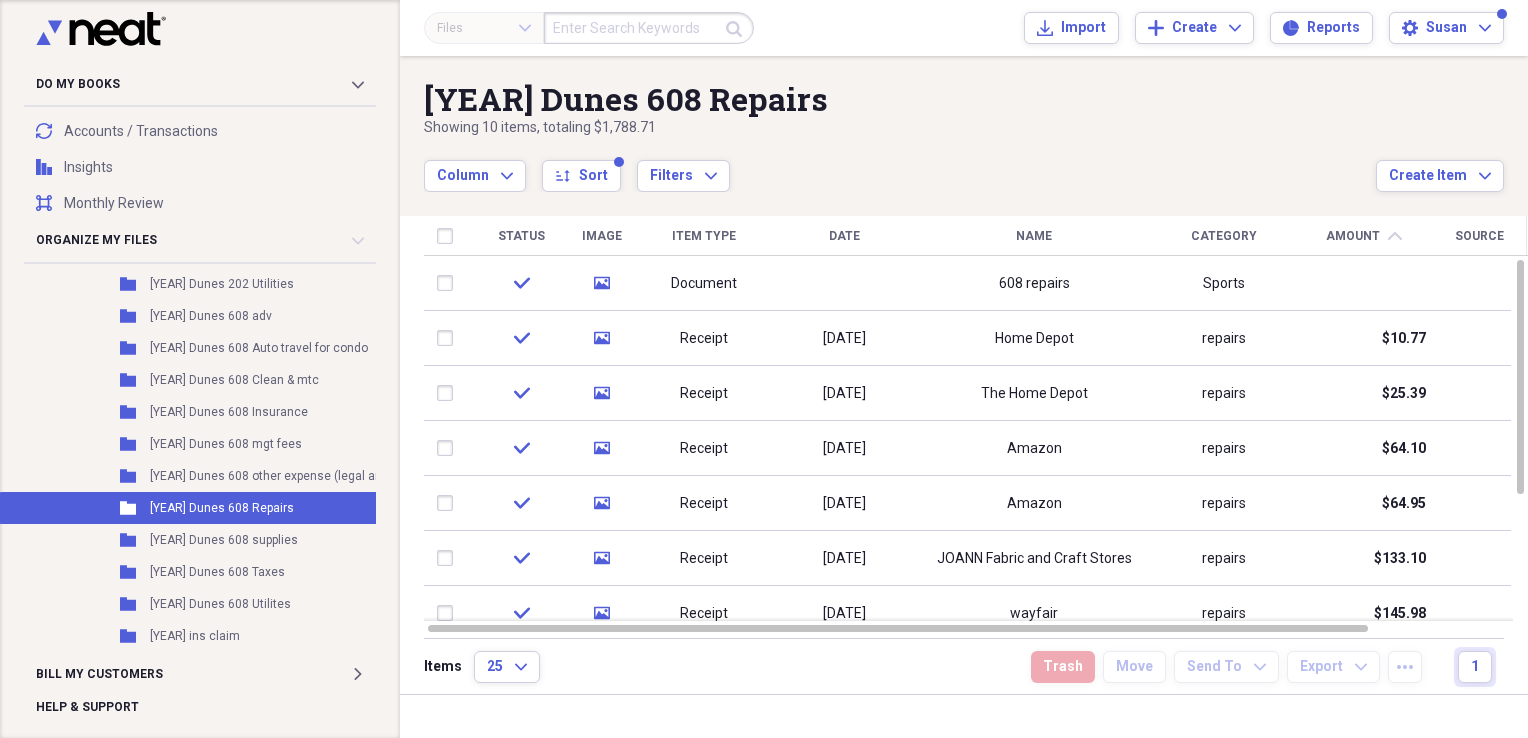 click on "Amount" at bounding box center (1353, 236) 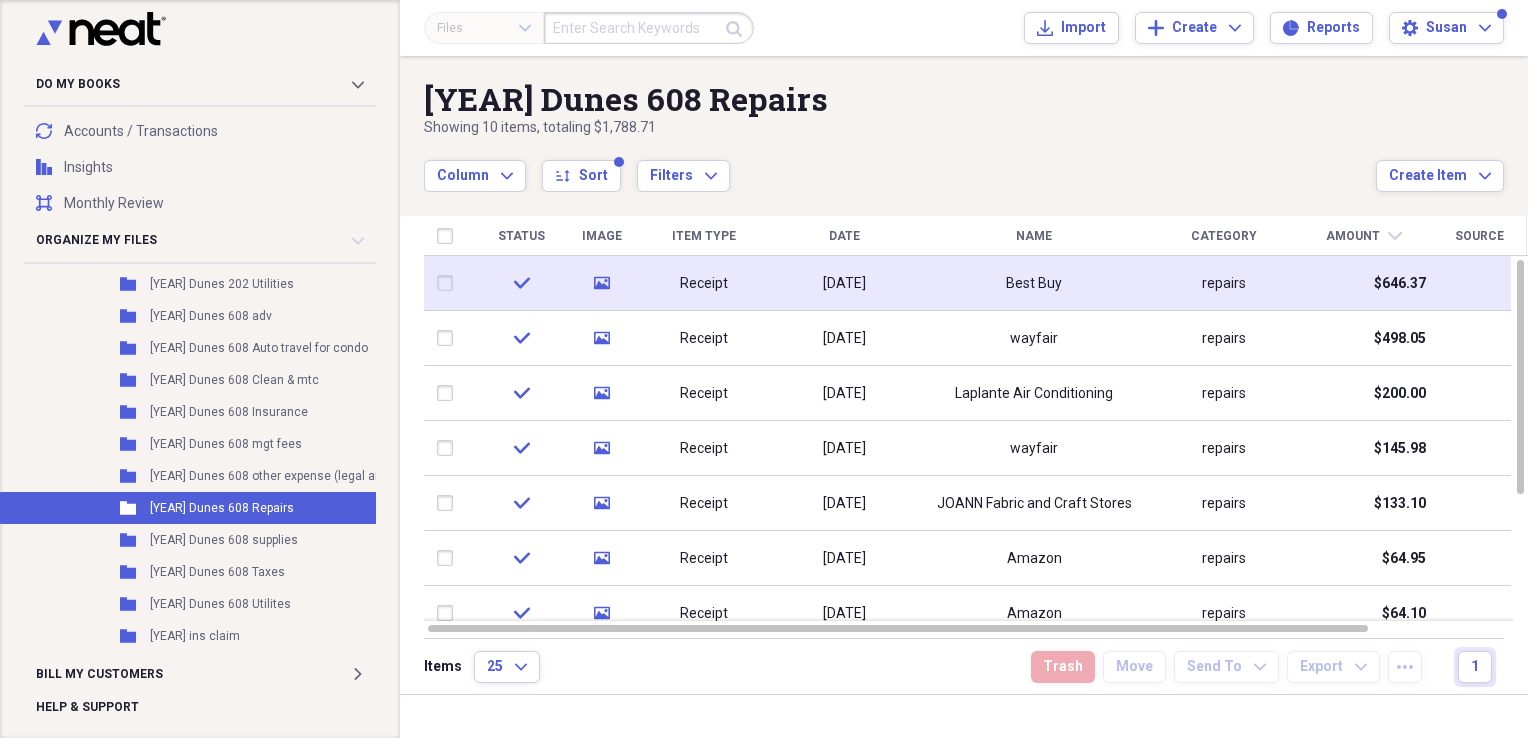 click on "media" 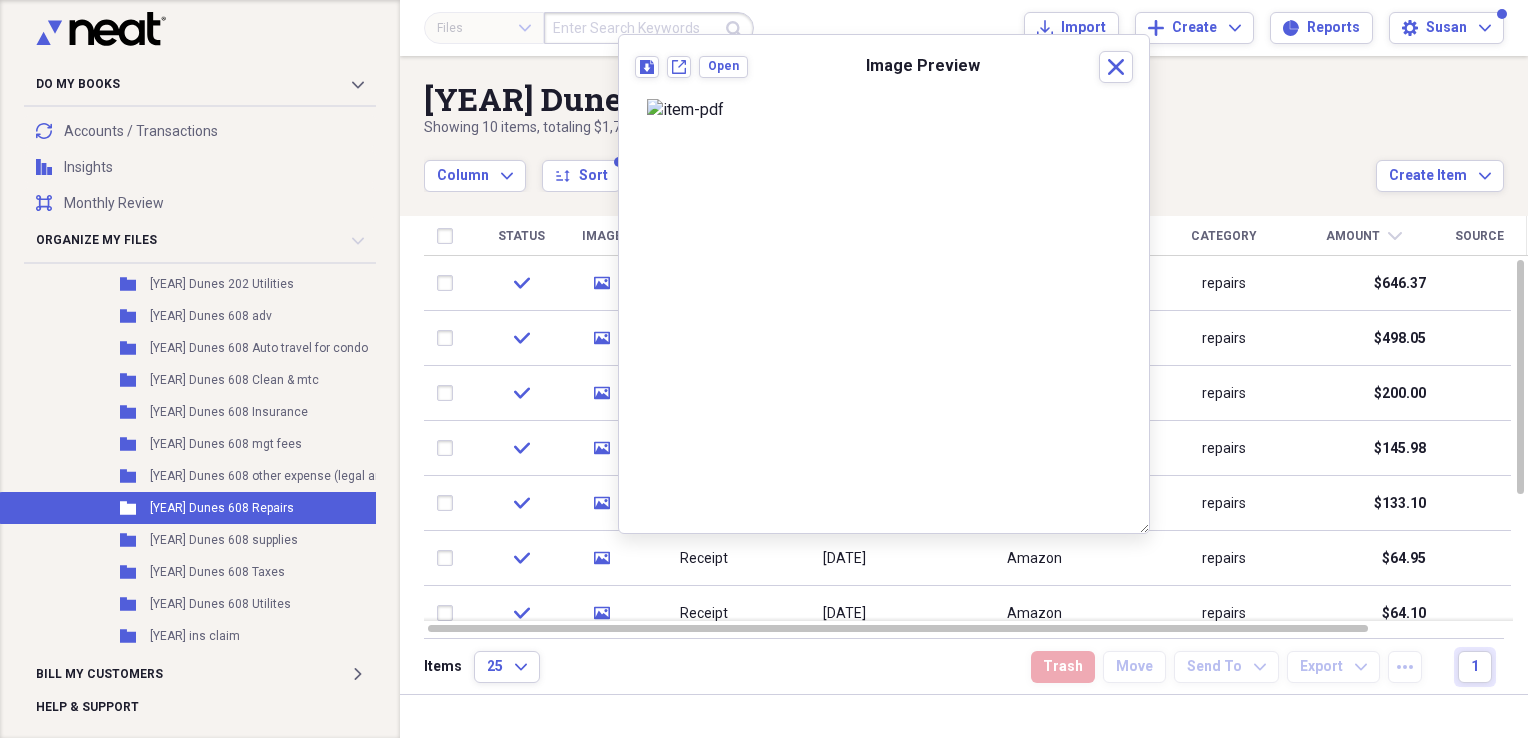 scroll, scrollTop: 0, scrollLeft: 0, axis: both 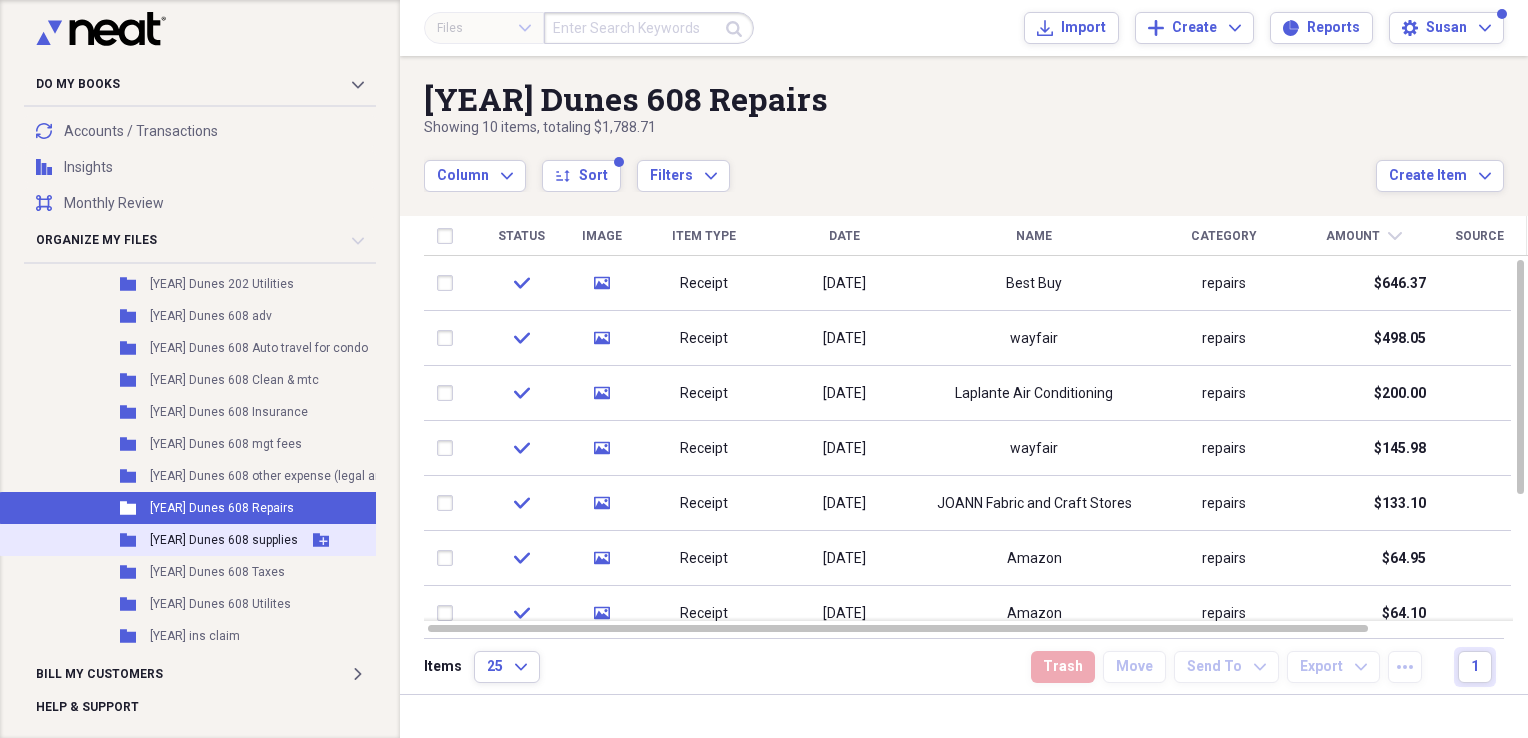 click on "[YEAR] Dunes 608 supplies" at bounding box center (224, 540) 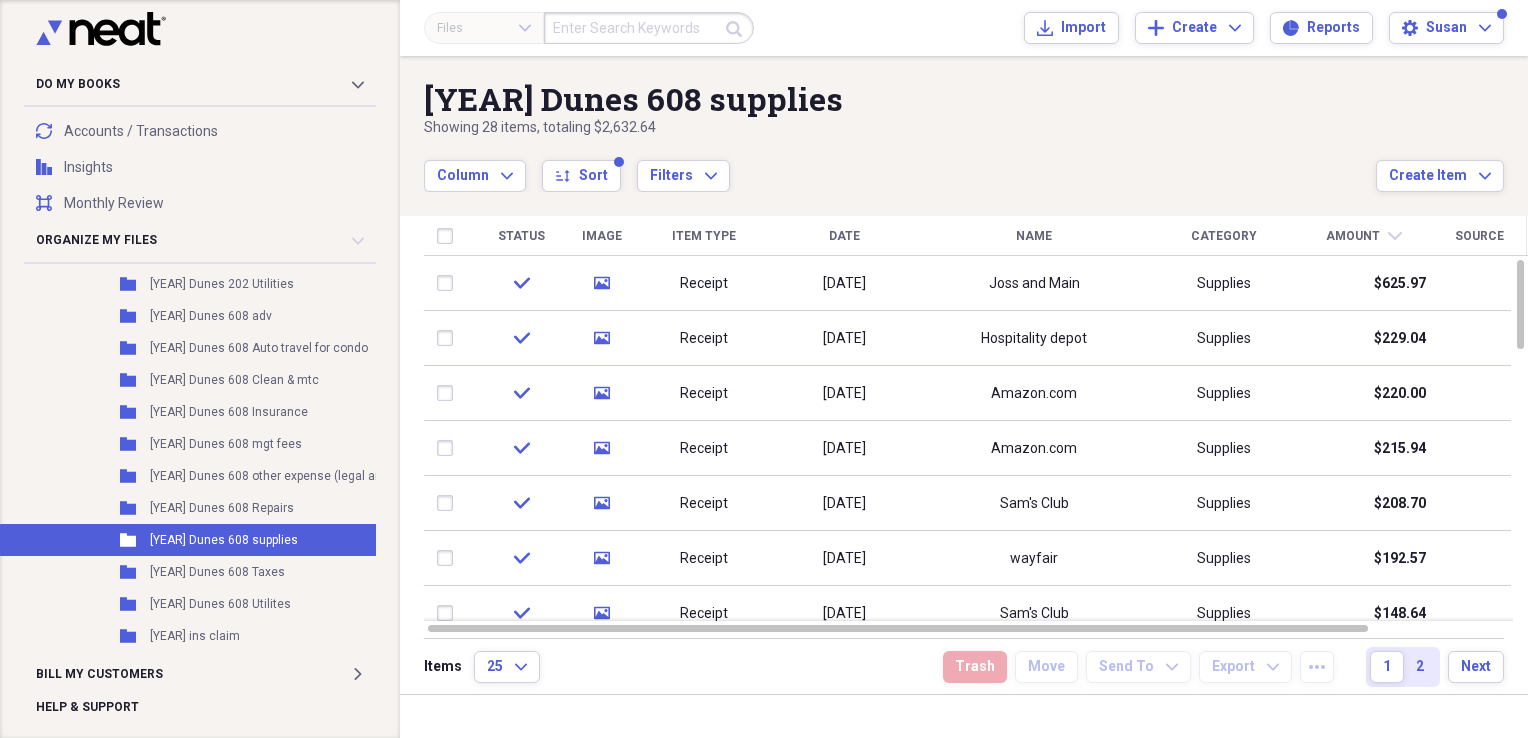 click on "Amount" at bounding box center (1353, 236) 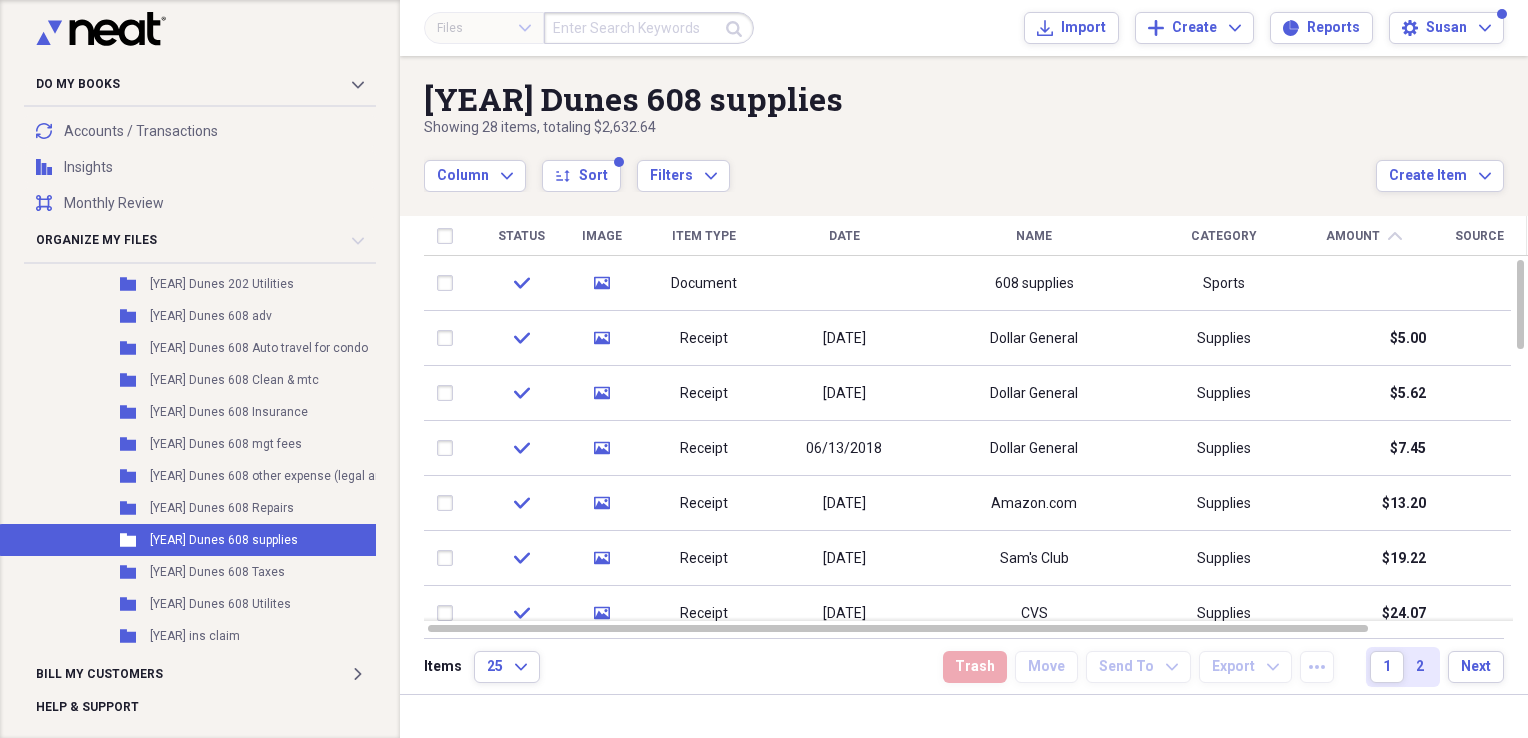 click on "Amount" at bounding box center (1353, 236) 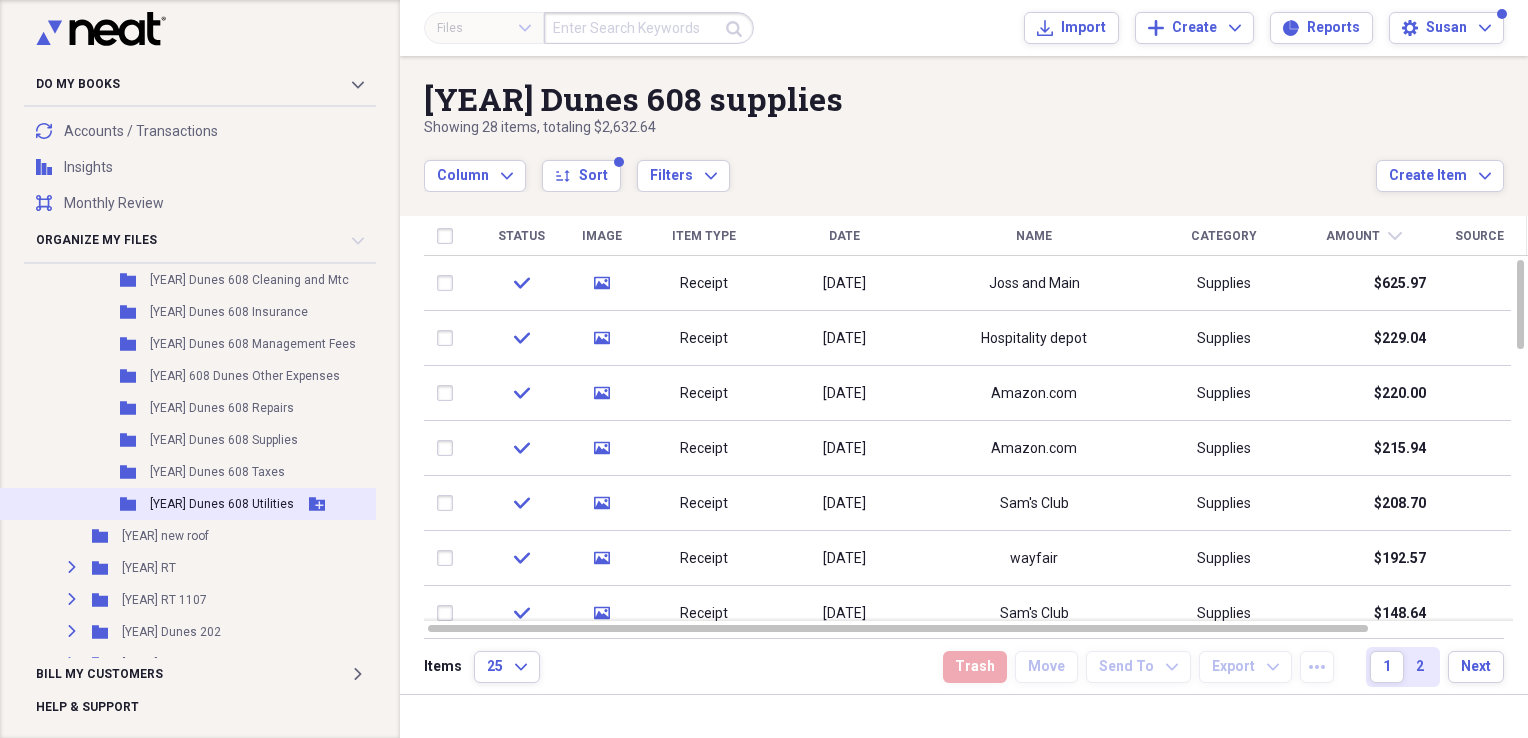 scroll, scrollTop: 2700, scrollLeft: 0, axis: vertical 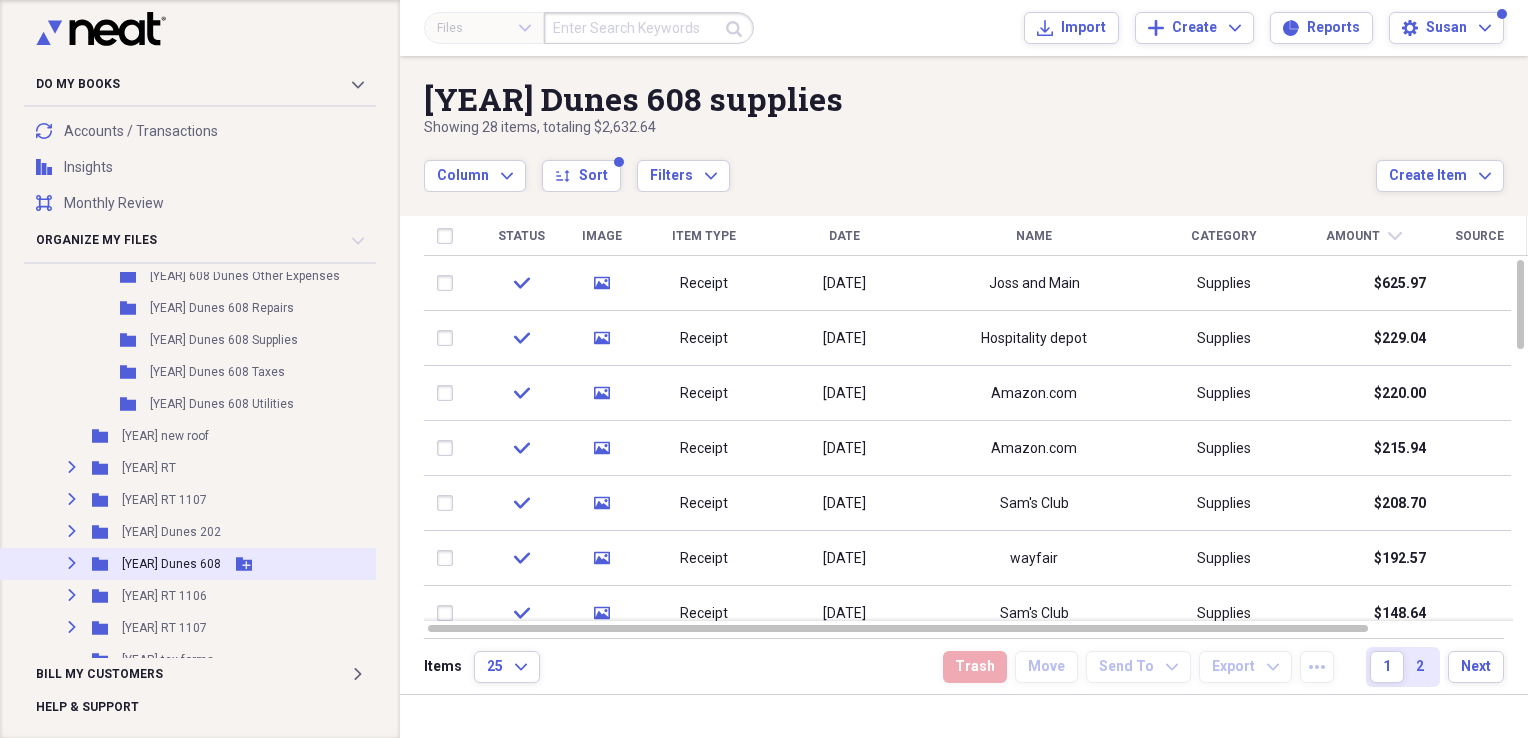 click 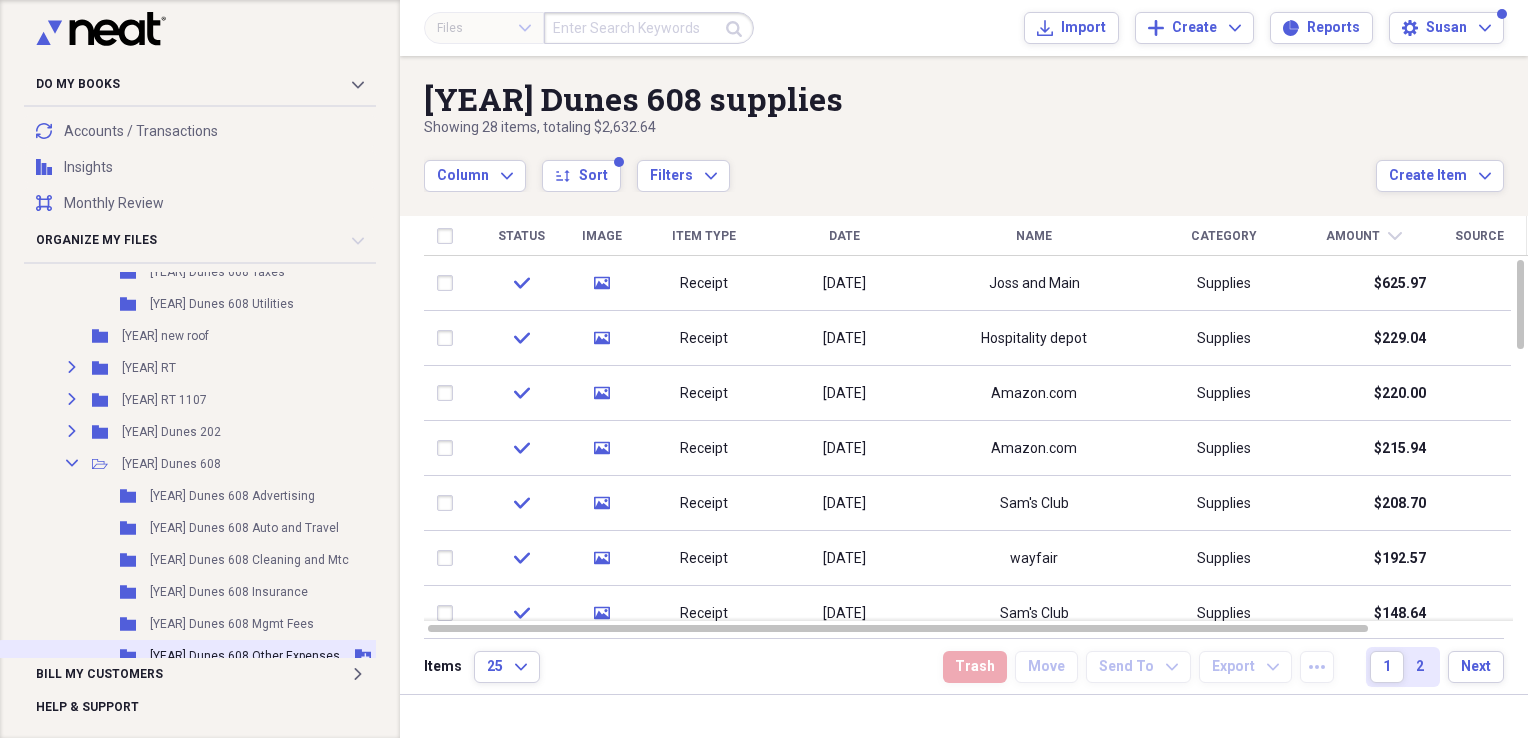 scroll, scrollTop: 2900, scrollLeft: 0, axis: vertical 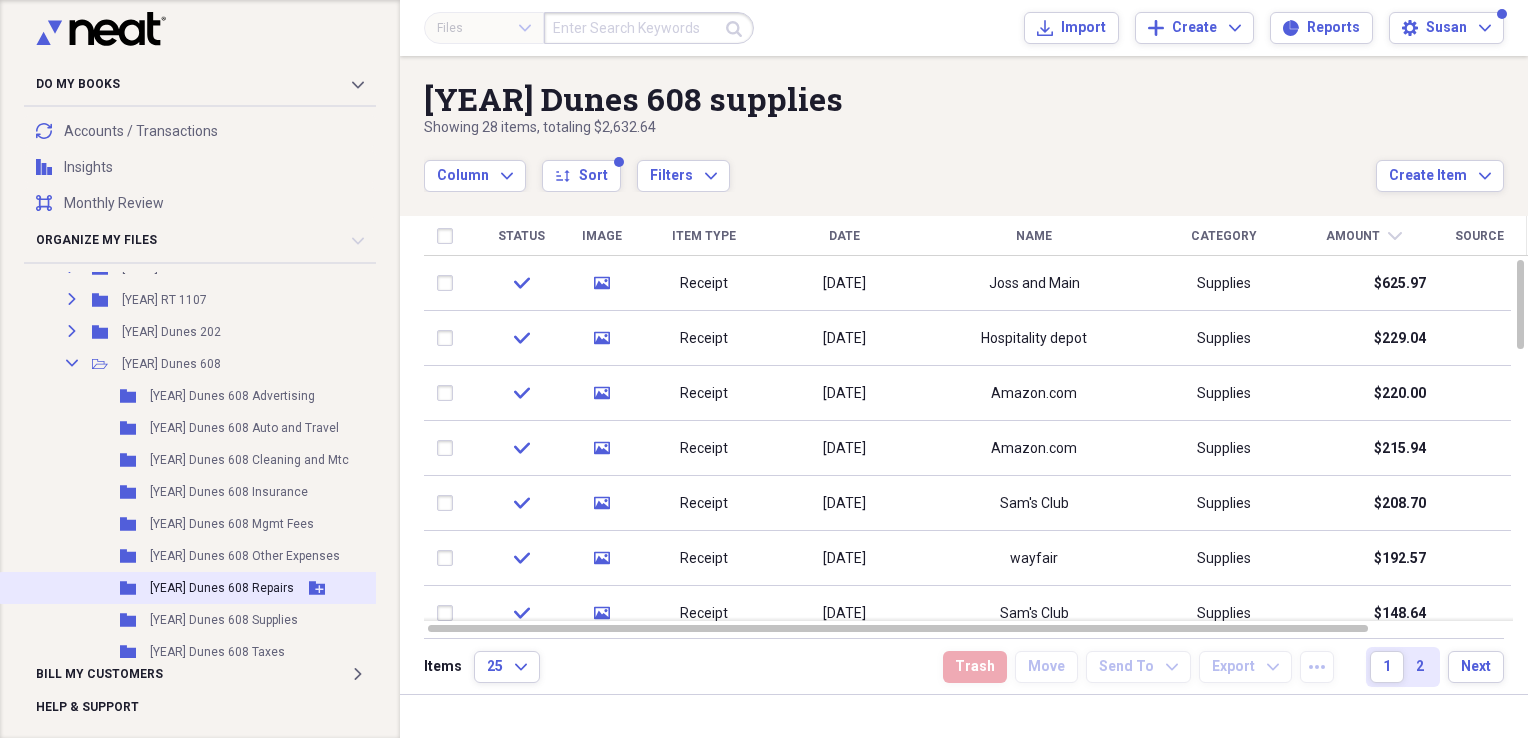 click on "[YEAR] Dunes 608 Repairs" at bounding box center (222, 588) 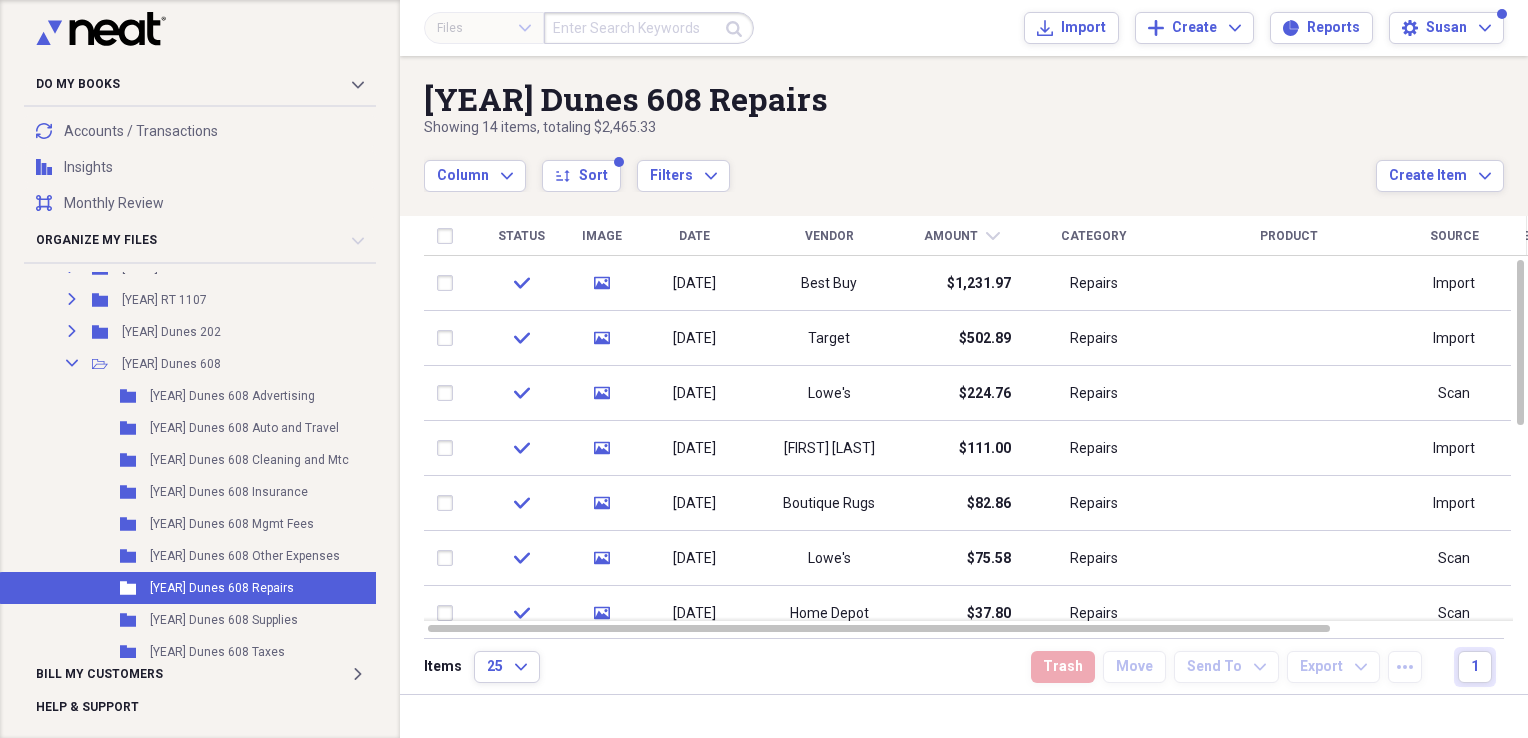 click on "Amount" at bounding box center (951, 236) 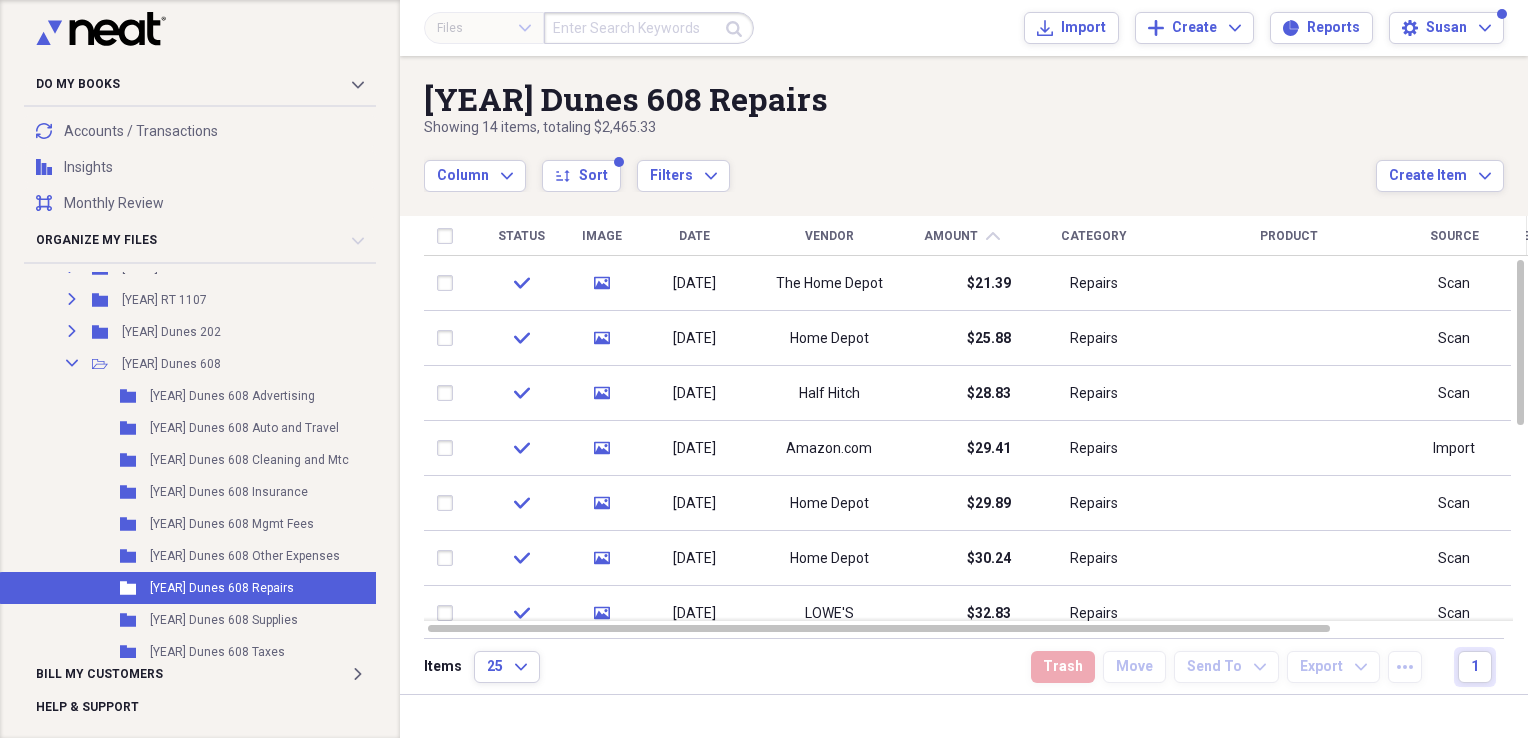 click on "Amount" at bounding box center [951, 236] 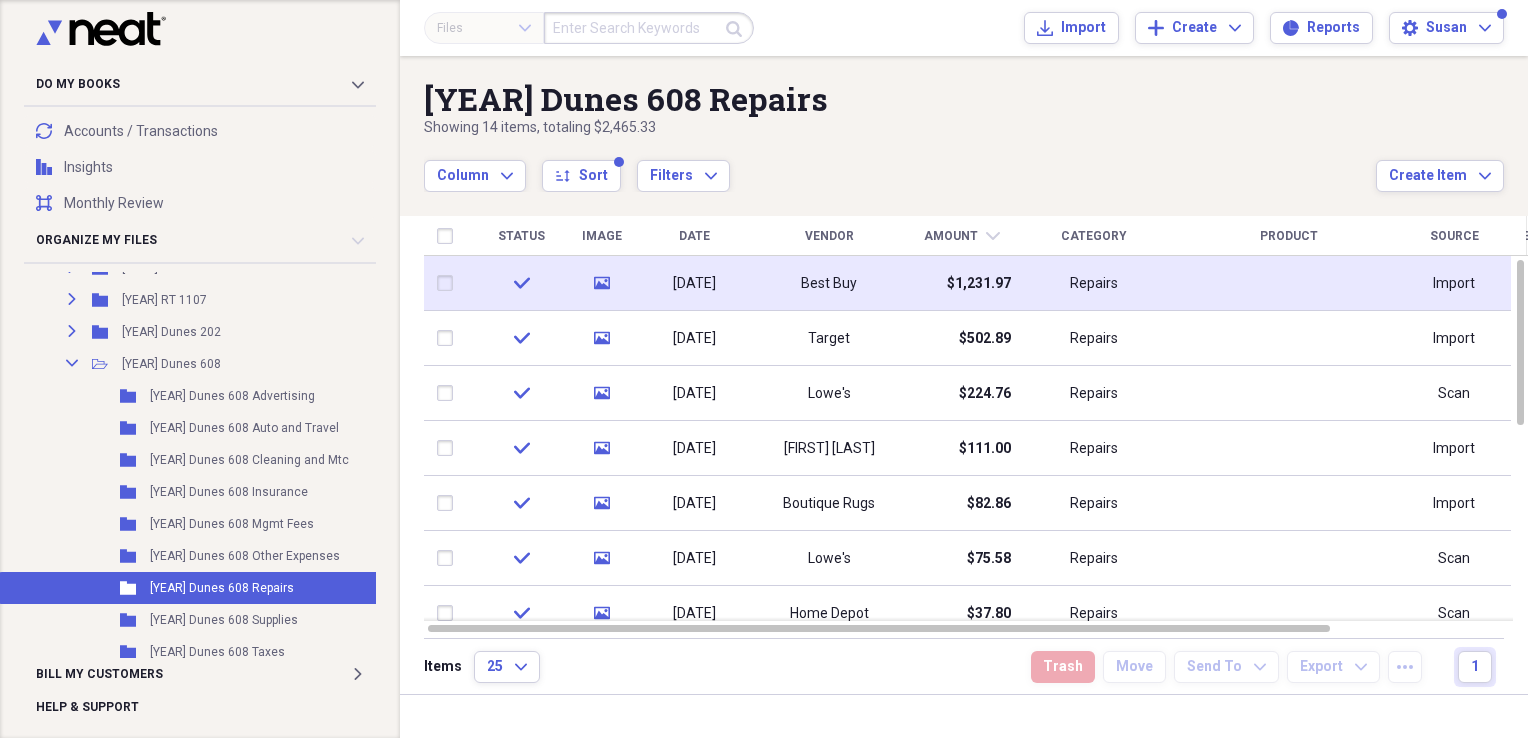 click 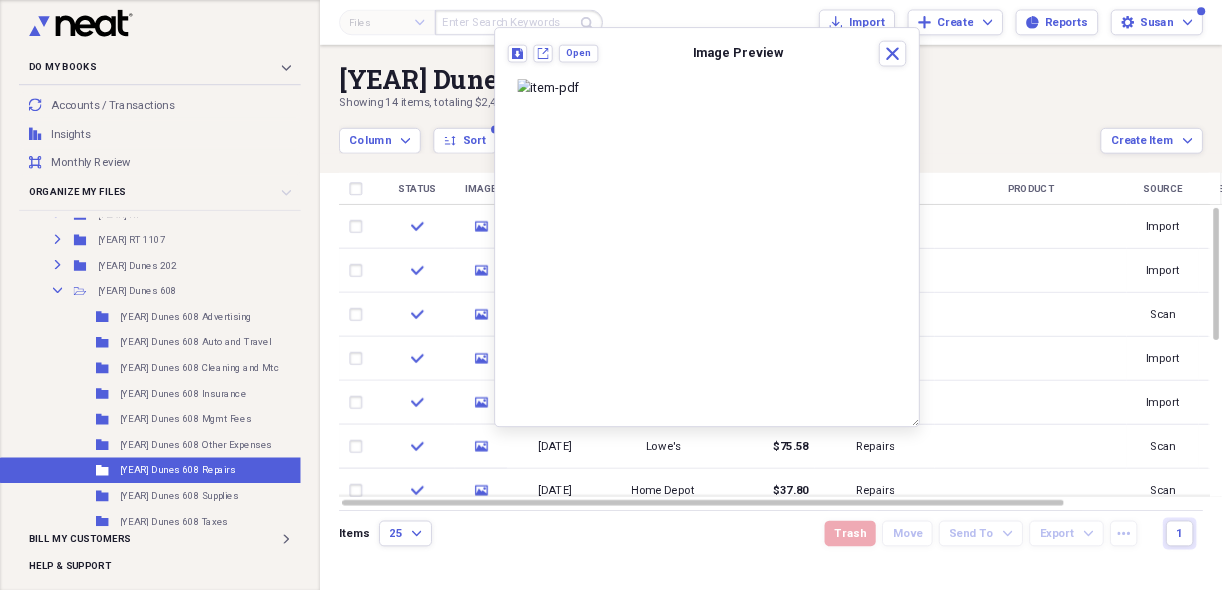 scroll, scrollTop: 160, scrollLeft: 0, axis: vertical 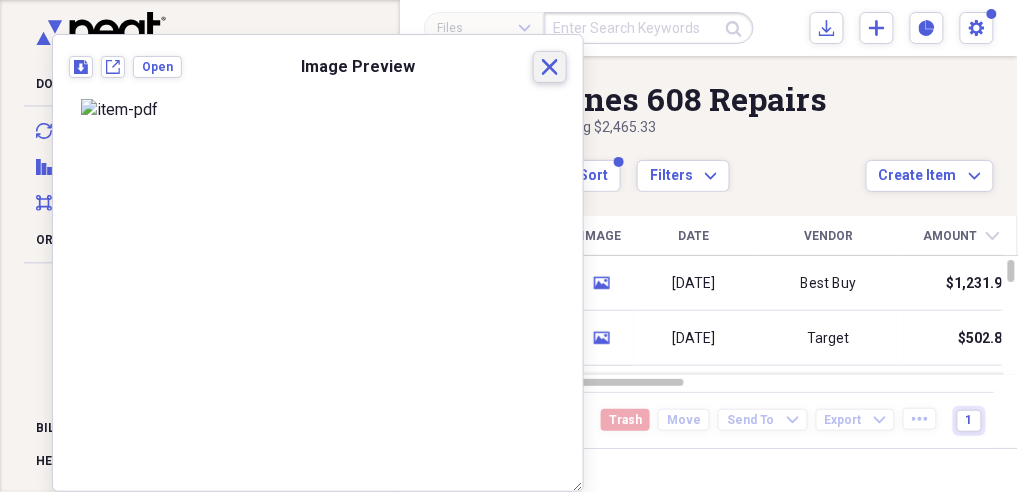 click on "Close" at bounding box center (550, 67) 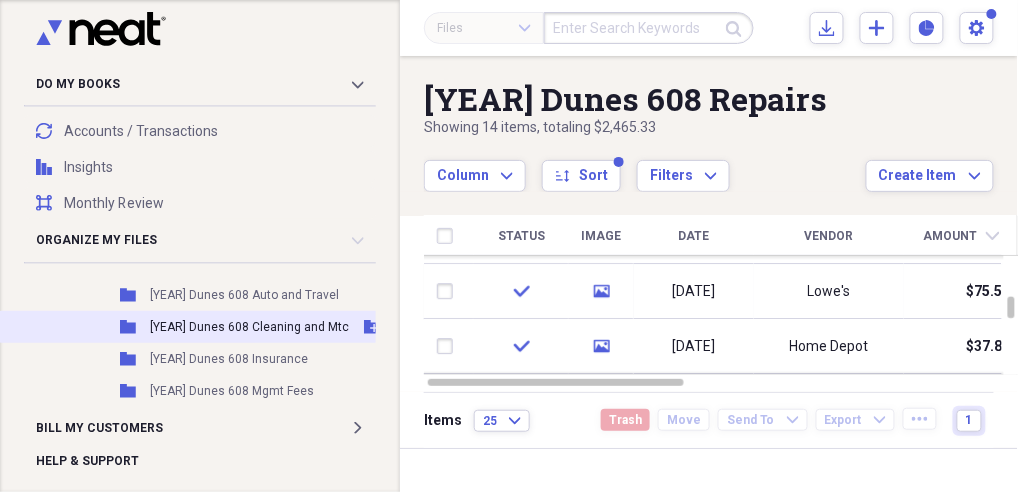 scroll, scrollTop: 3166, scrollLeft: 0, axis: vertical 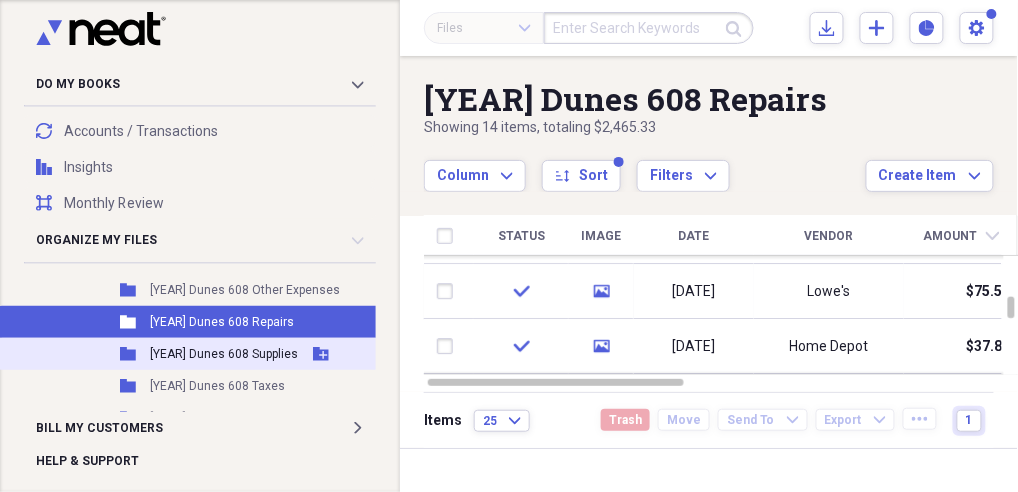 click on "[YEAR] Dunes 608 Supplies" at bounding box center [224, 354] 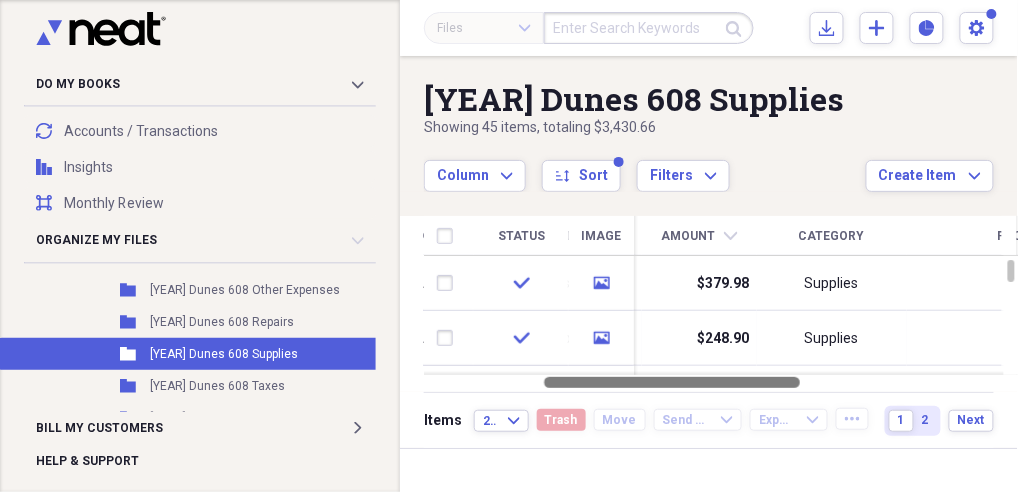 drag, startPoint x: 584, startPoint y: 380, endPoint x: 700, endPoint y: 378, distance: 116.01724 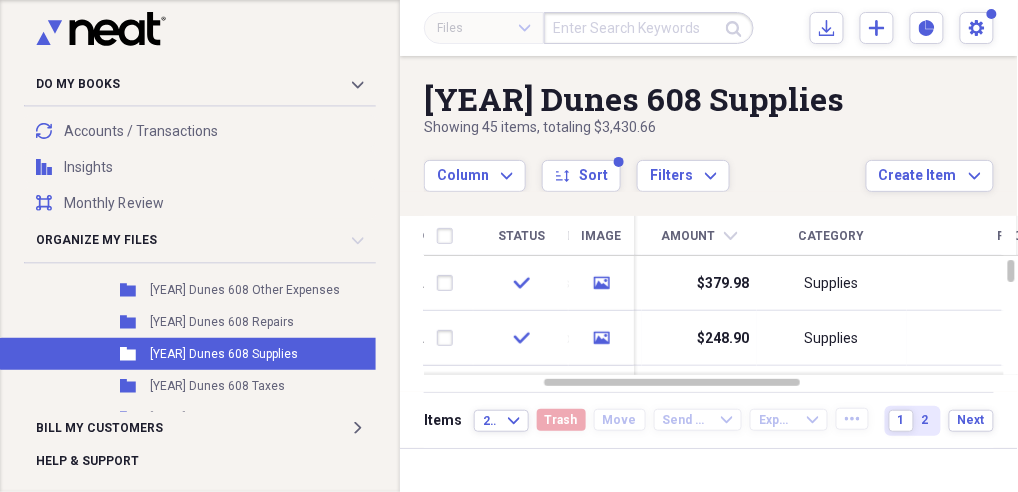 click on "Amount chevron-down" at bounding box center [699, 236] 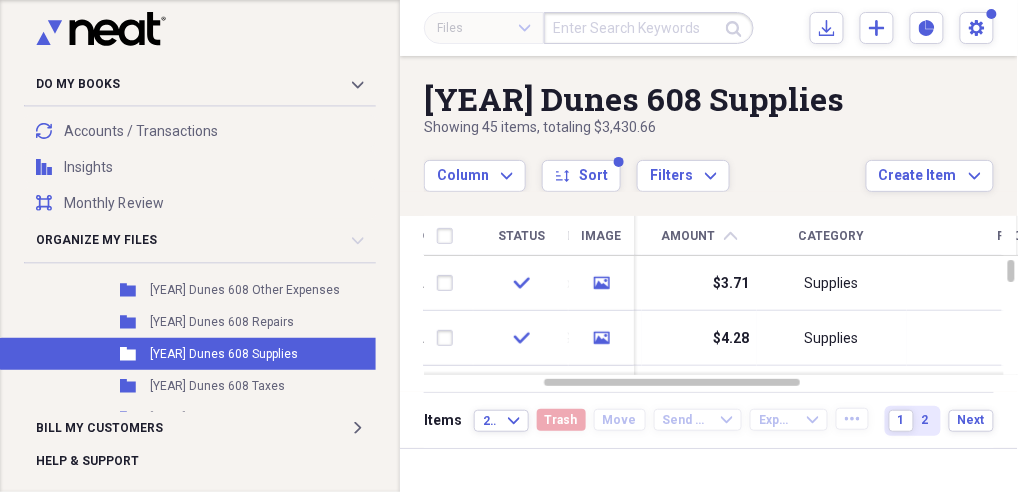 click on "Amount chevron-up" at bounding box center [699, 236] 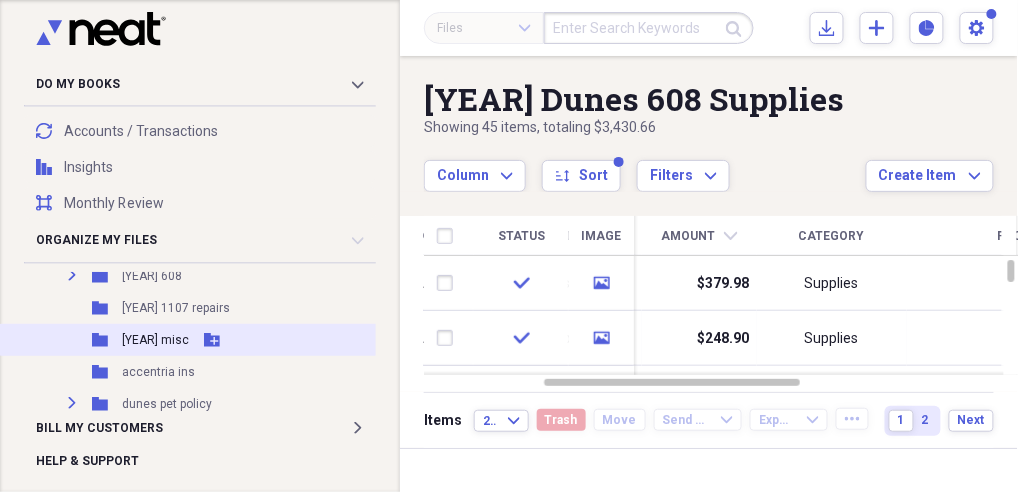 scroll, scrollTop: 3300, scrollLeft: 0, axis: vertical 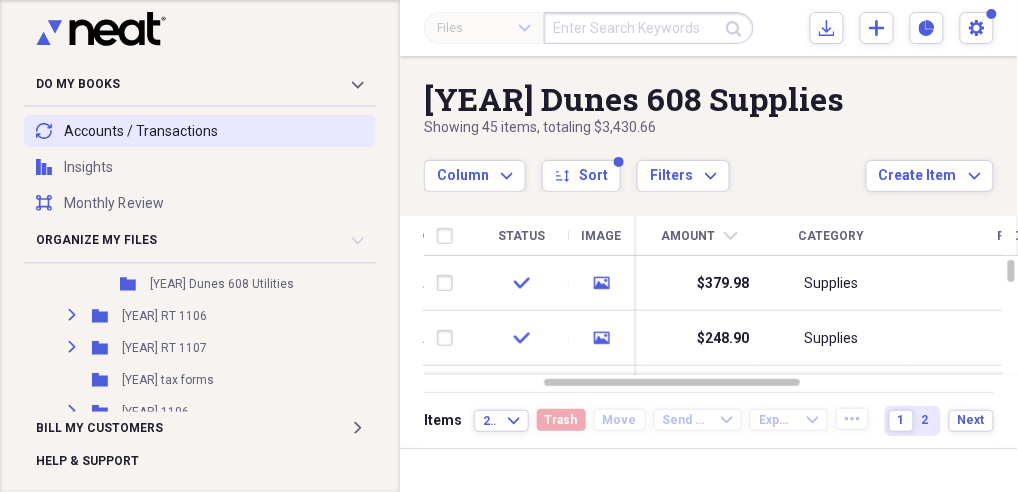 click on "transactions Accounts / Transactions" at bounding box center (200, 131) 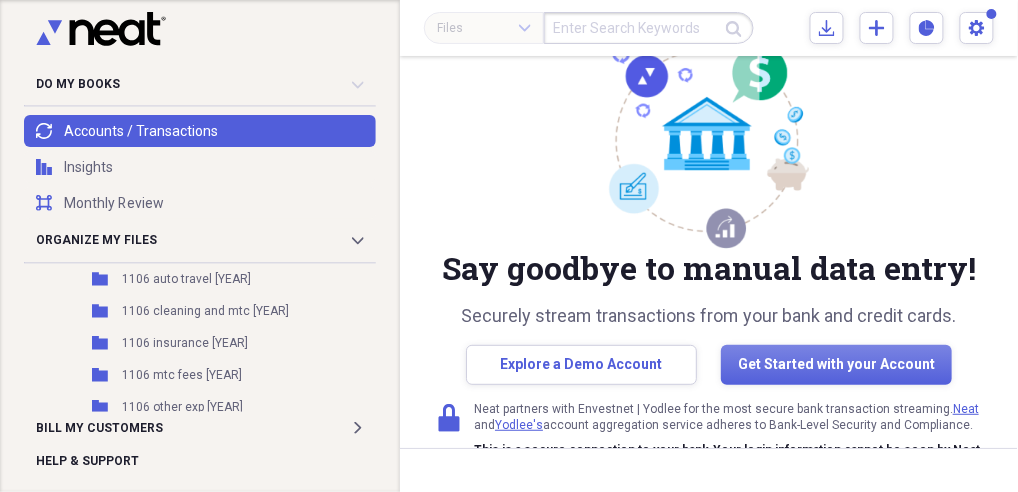 scroll, scrollTop: 0, scrollLeft: 0, axis: both 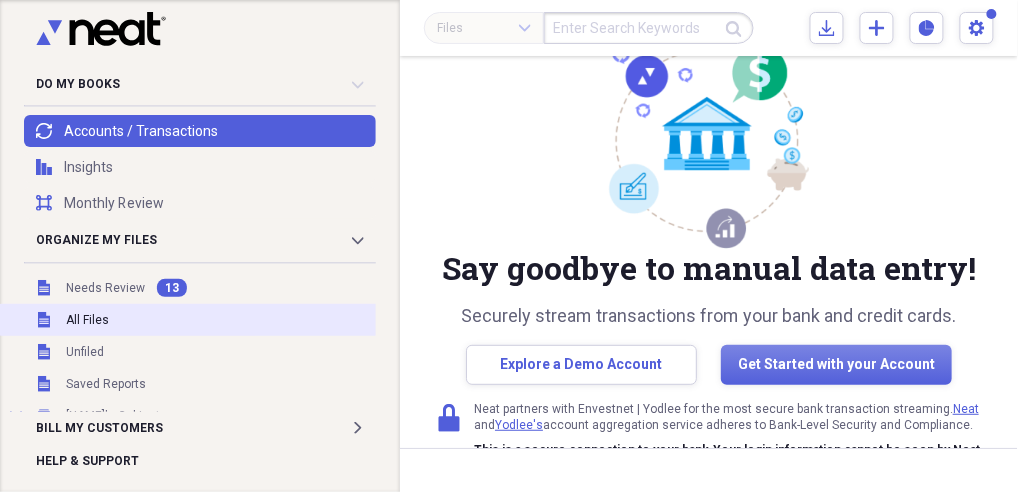 click on "All Files" at bounding box center [87, 320] 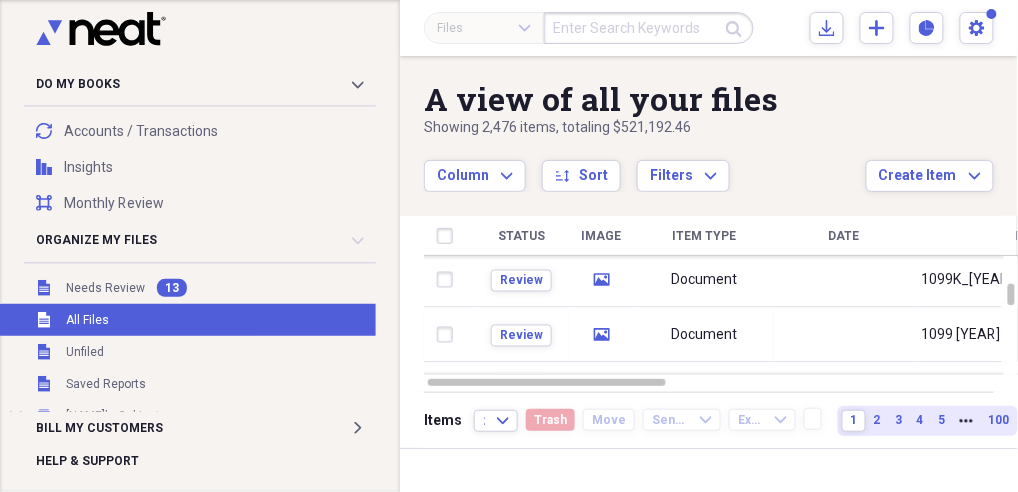 click at bounding box center [649, 28] 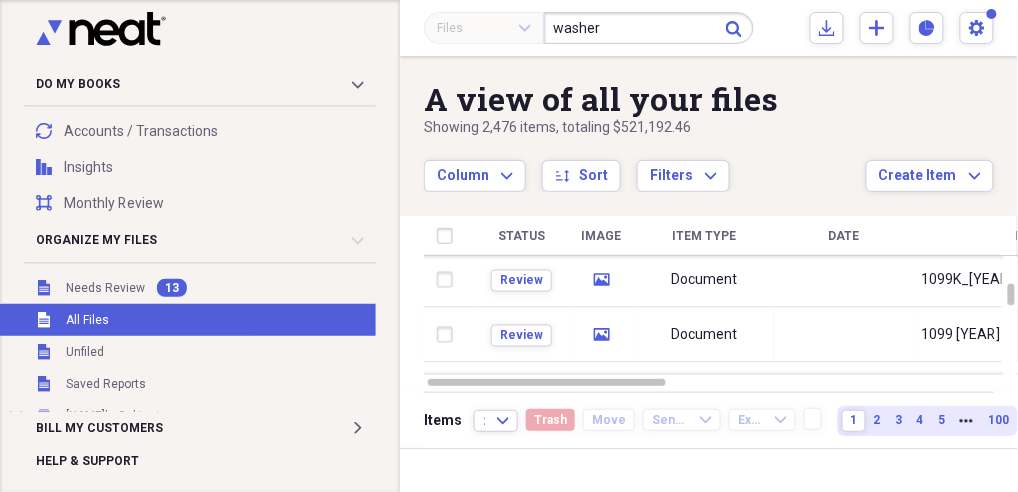 type on "washer" 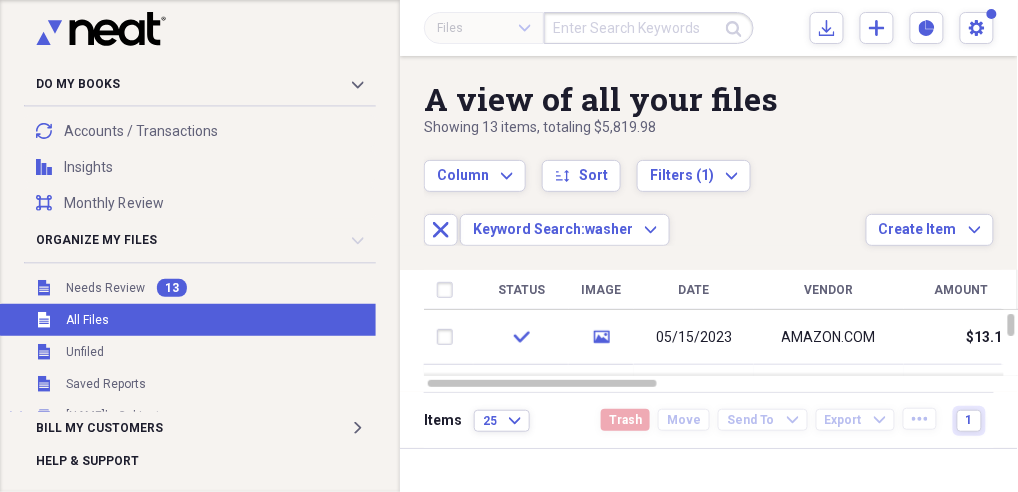 click at bounding box center (649, 28) 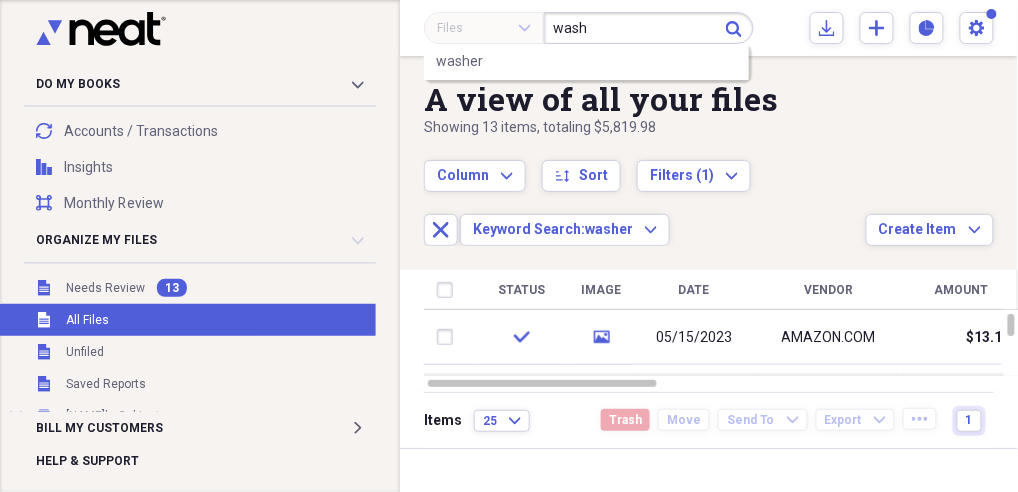 type on "wash" 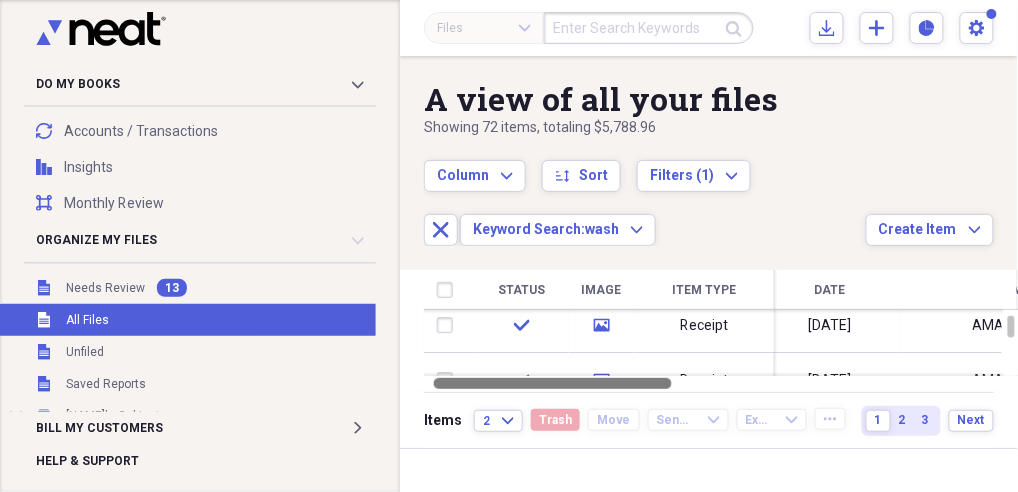 drag, startPoint x: 612, startPoint y: 382, endPoint x: 568, endPoint y: 391, distance: 44.911022 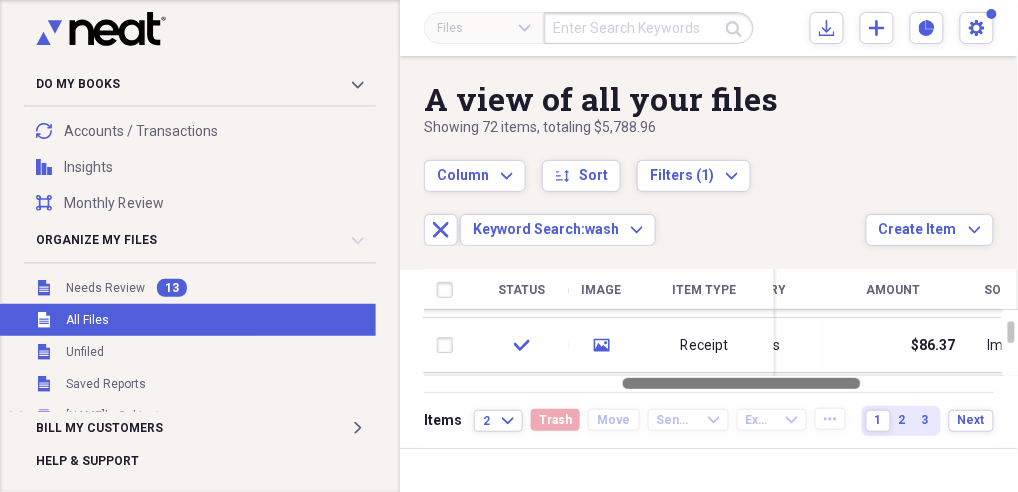 drag, startPoint x: 658, startPoint y: 383, endPoint x: 849, endPoint y: 388, distance: 191.06543 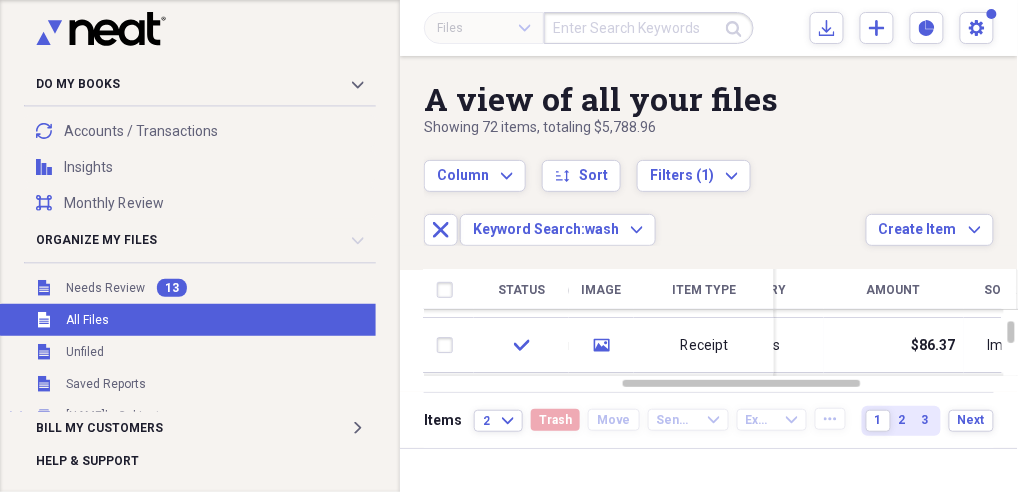 click on "Amount" at bounding box center (894, 290) 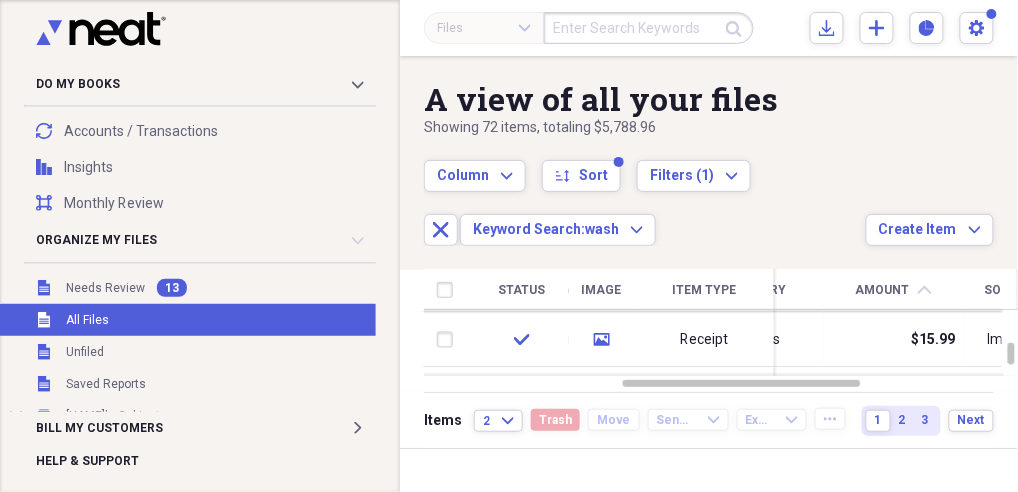 click on "All Files" at bounding box center (87, 320) 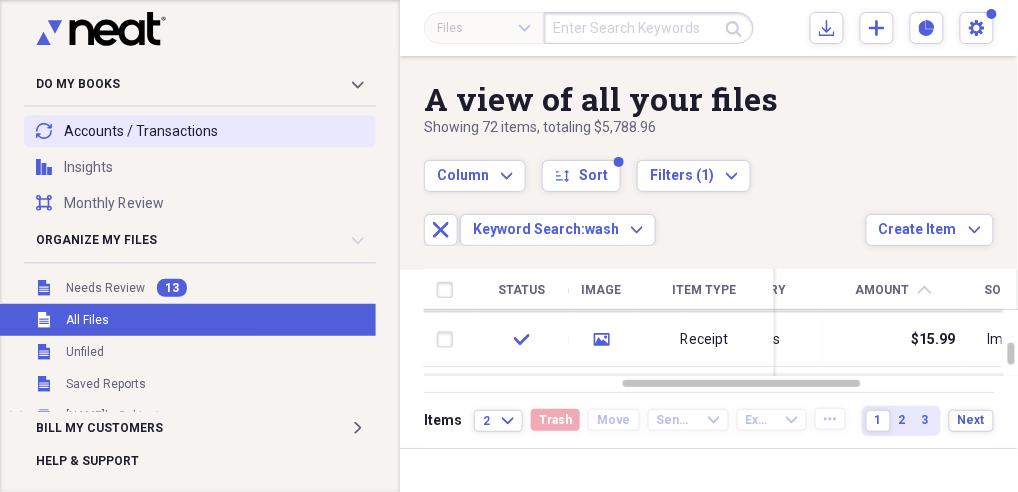 click on "transactions Accounts / Transactions" at bounding box center (200, 131) 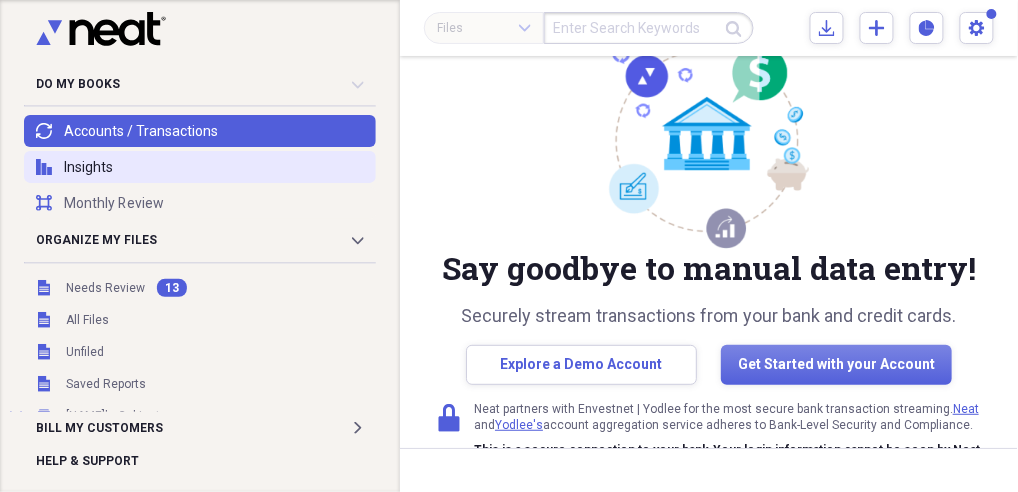 click on "insights Insights" at bounding box center (200, 167) 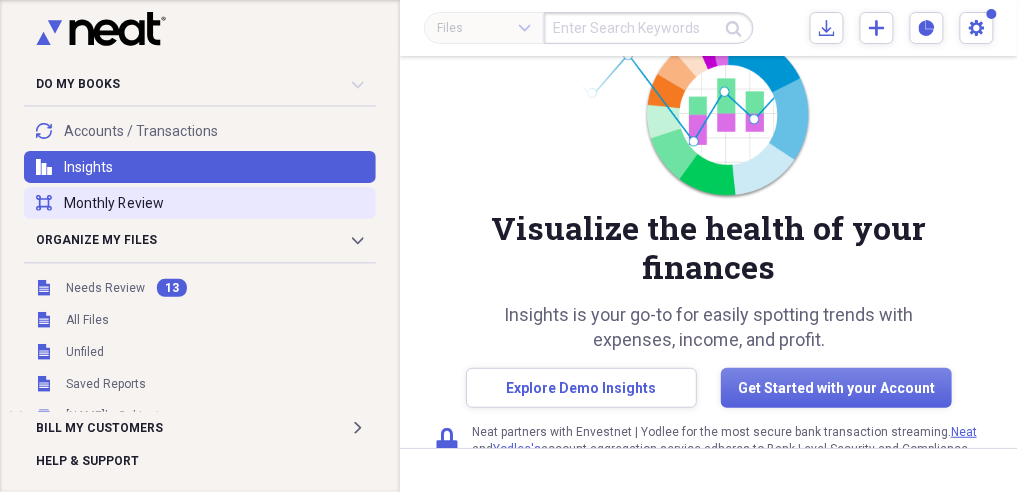 click on "reconciliation Monthly Review" at bounding box center [200, 203] 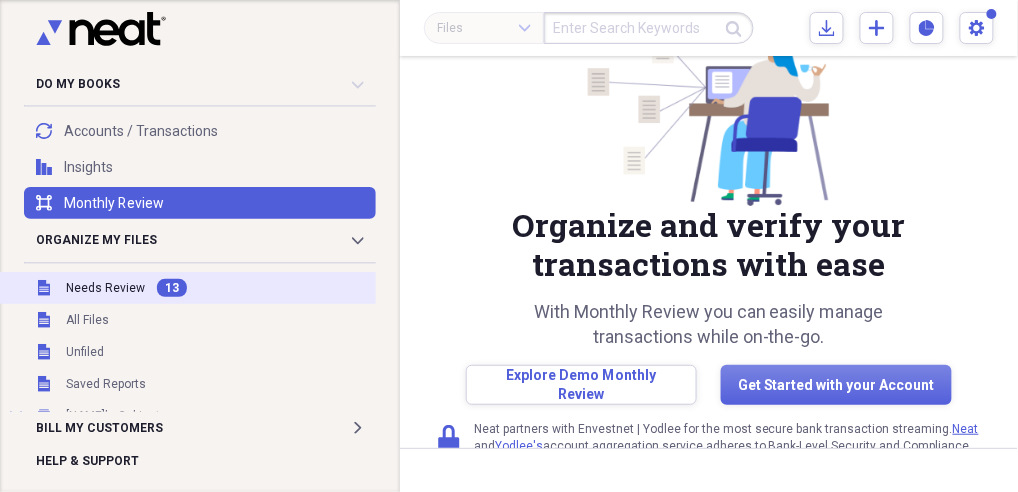 click on "Needs Review" at bounding box center (105, 288) 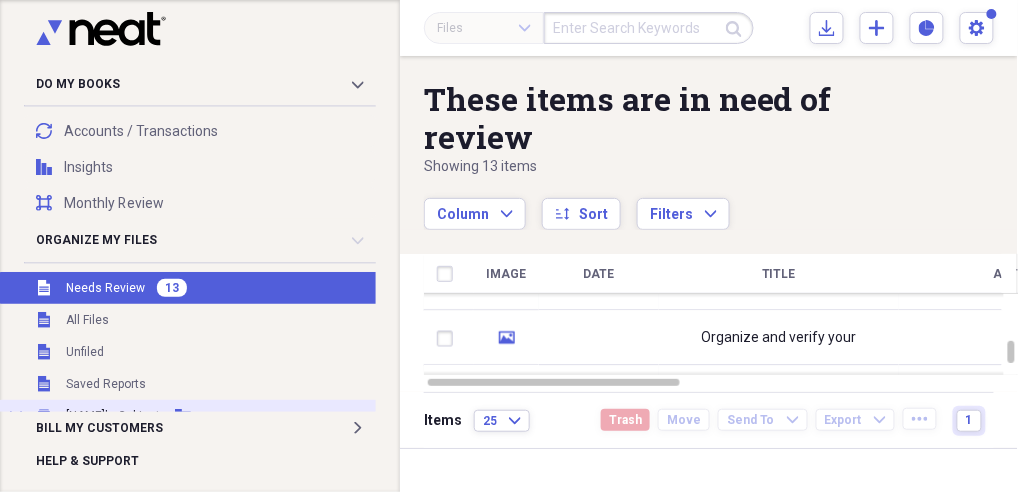 scroll, scrollTop: 66, scrollLeft: 0, axis: vertical 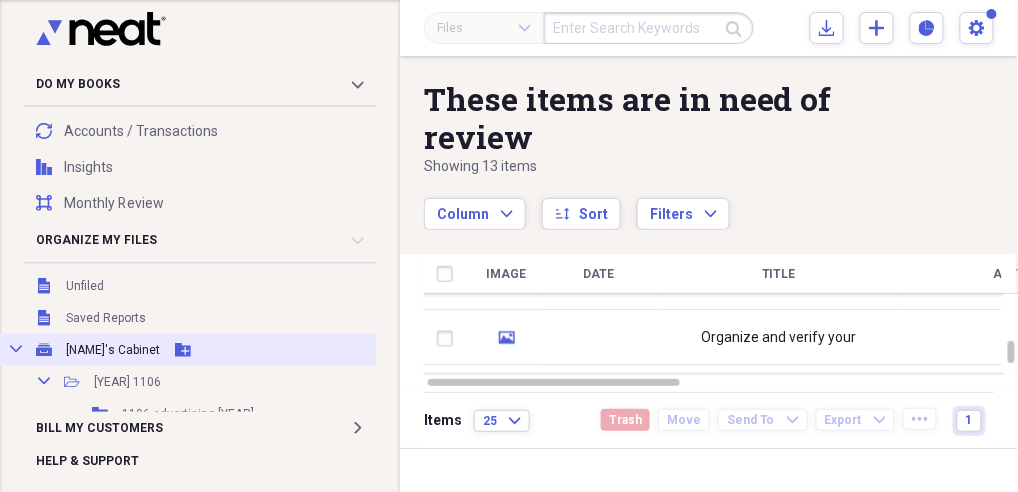 click on "[NAME]'s Cabinet" at bounding box center [113, 350] 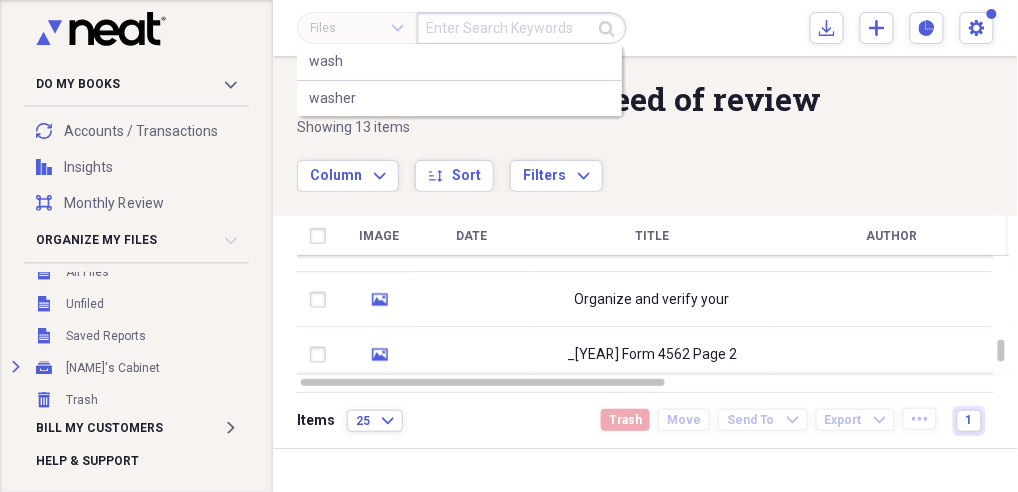 click at bounding box center [522, 28] 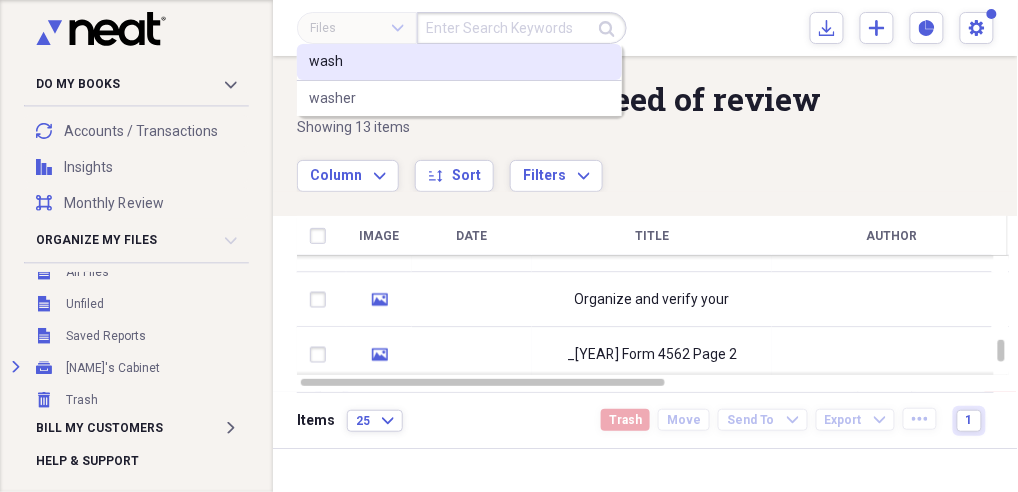 click on "wash" at bounding box center [459, 62] 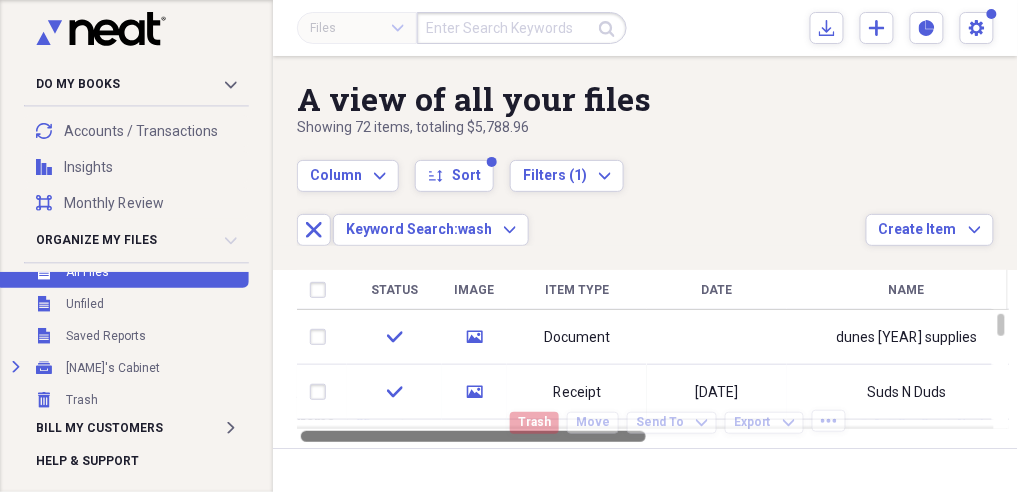 drag, startPoint x: 582, startPoint y: 382, endPoint x: 597, endPoint y: 404, distance: 26.627054 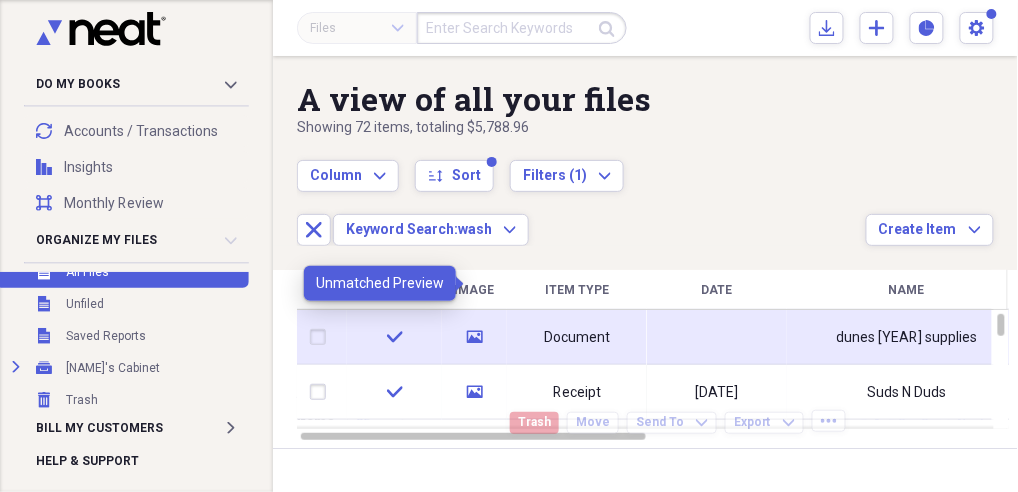 click on "media" 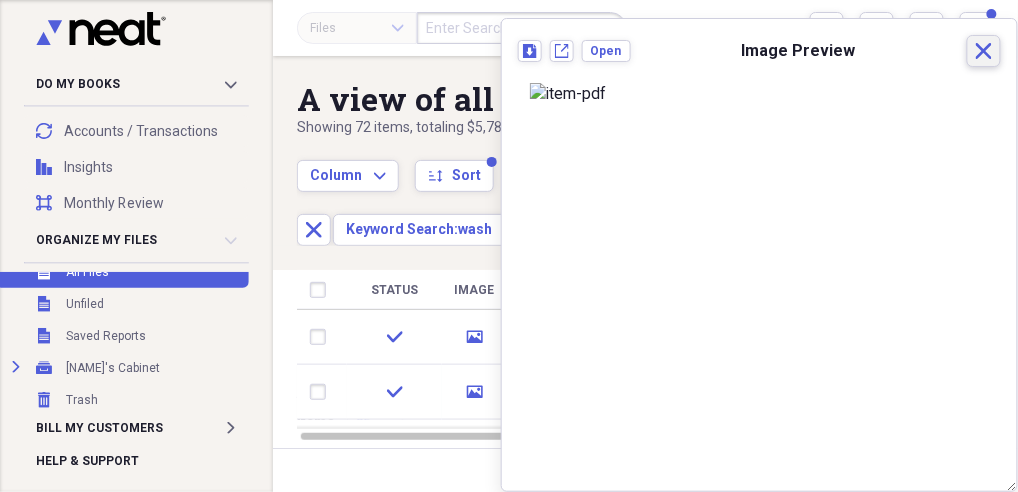 click 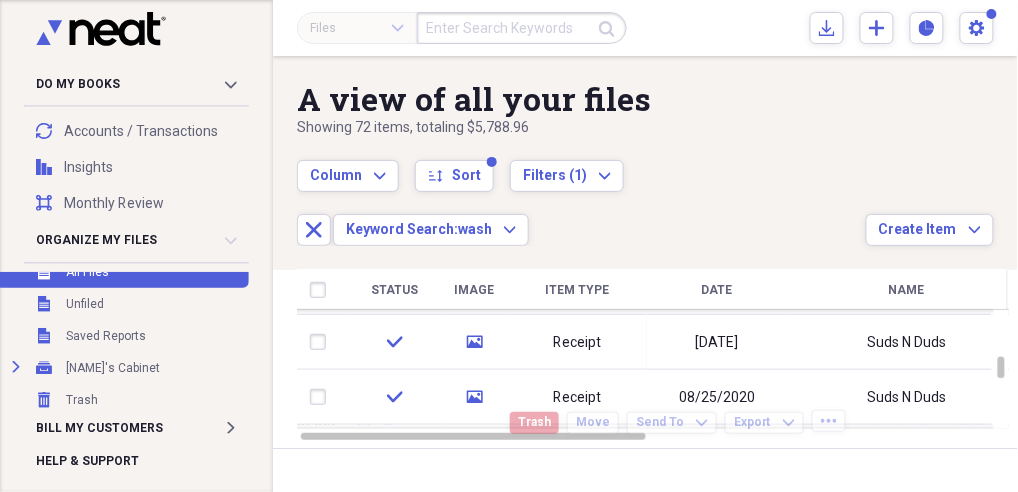 click on "Name" at bounding box center (907, 290) 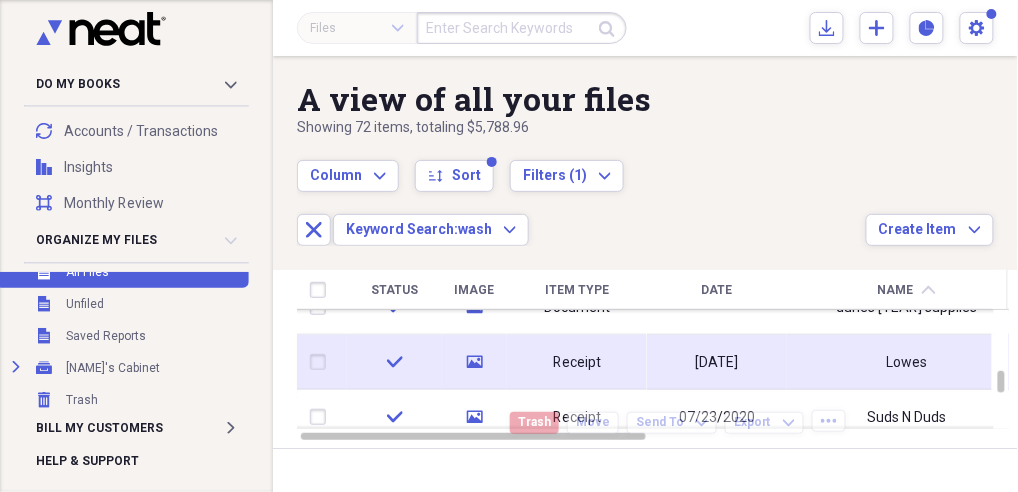 click on "Receipt" at bounding box center [577, 362] 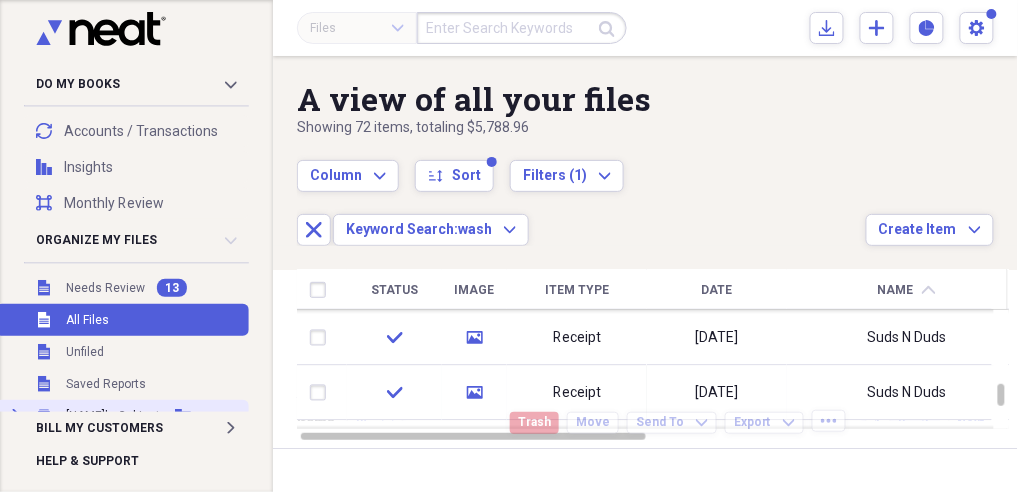 scroll, scrollTop: 48, scrollLeft: 0, axis: vertical 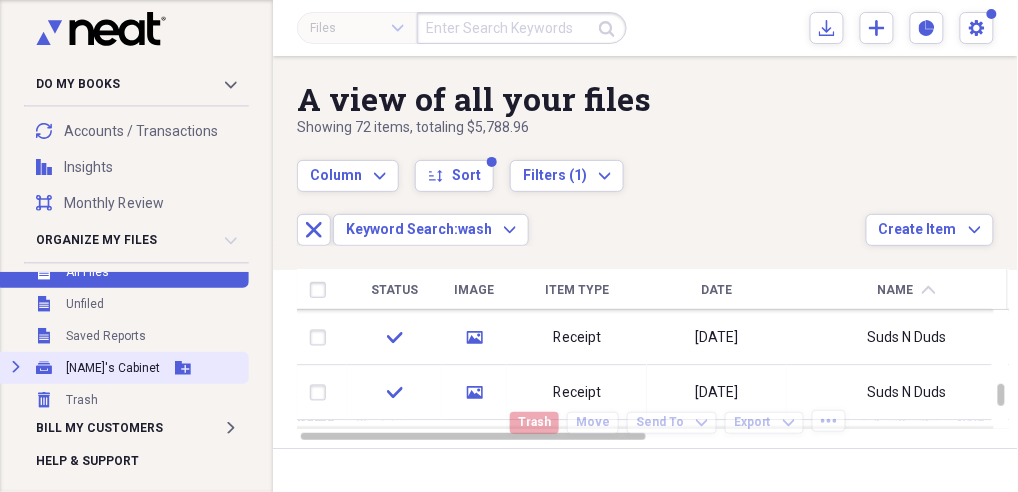 click 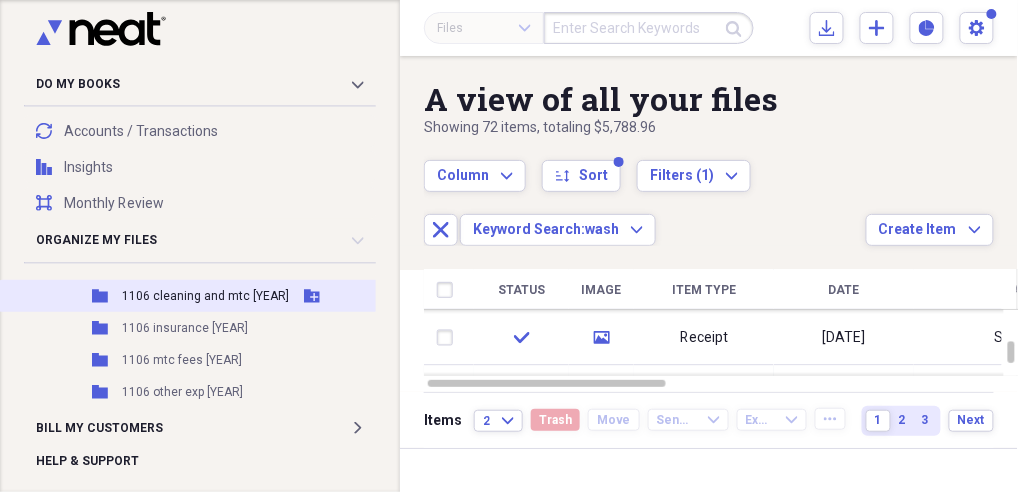 scroll, scrollTop: 115, scrollLeft: 0, axis: vertical 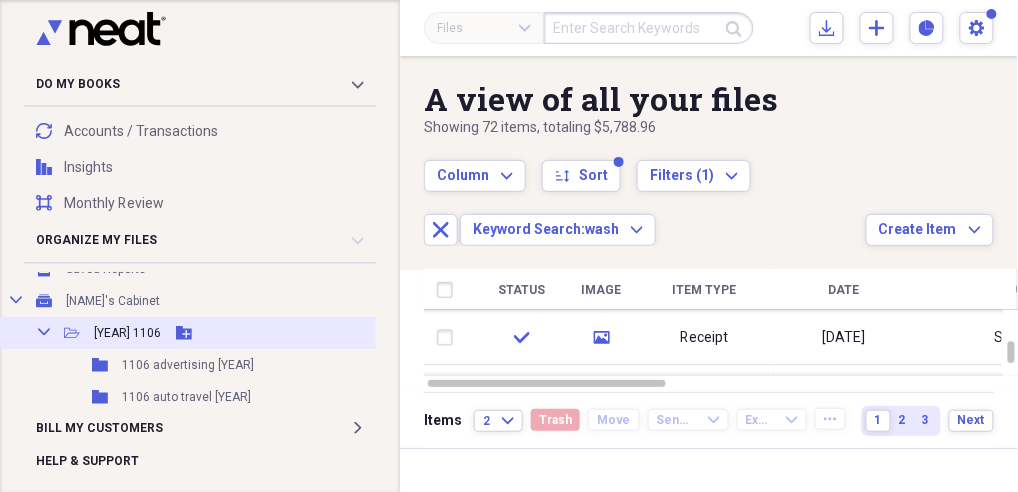 click on "Collapse" 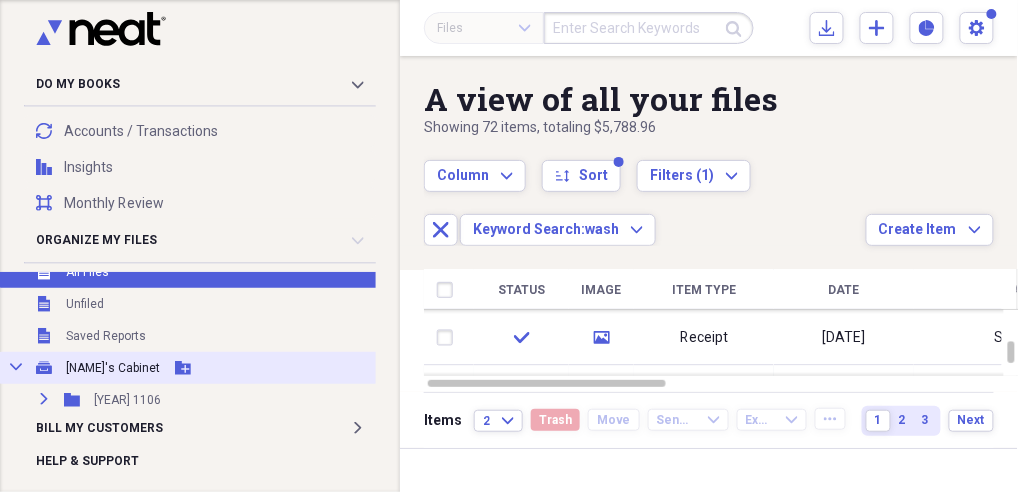 scroll, scrollTop: 181, scrollLeft: 0, axis: vertical 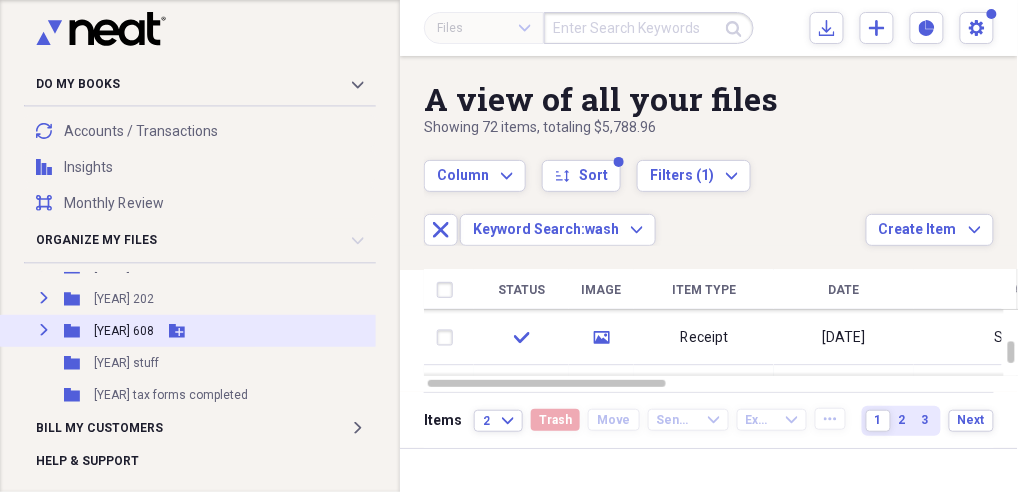 click on "[YEAR] 608" at bounding box center [124, 331] 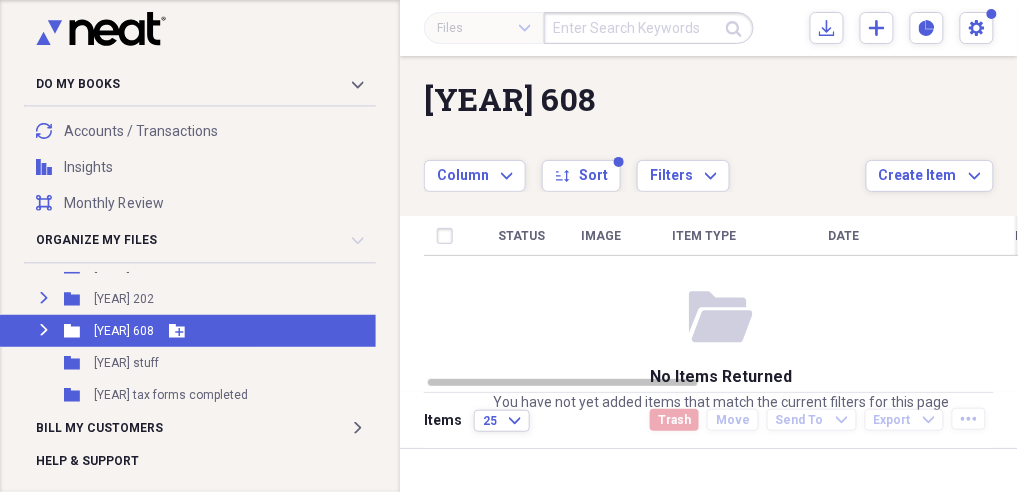 click on "Expand Folder [YEAR] 608 Add Folder" at bounding box center [239, 331] 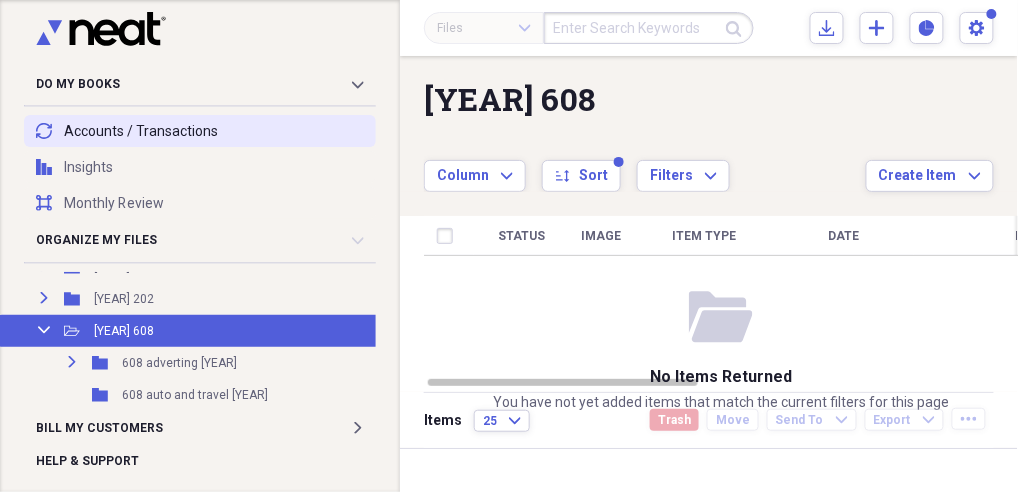 click on "transactions Accounts / Transactions" at bounding box center (200, 131) 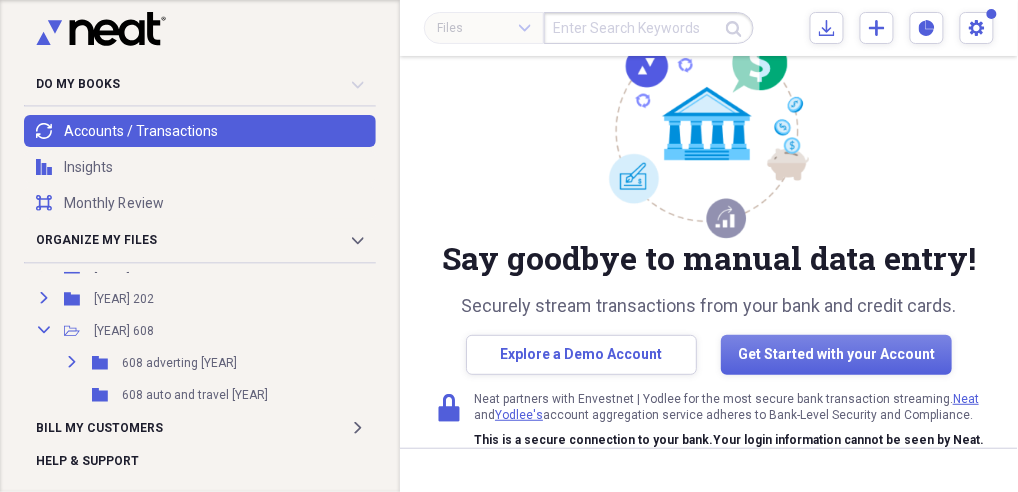 scroll, scrollTop: 0, scrollLeft: 0, axis: both 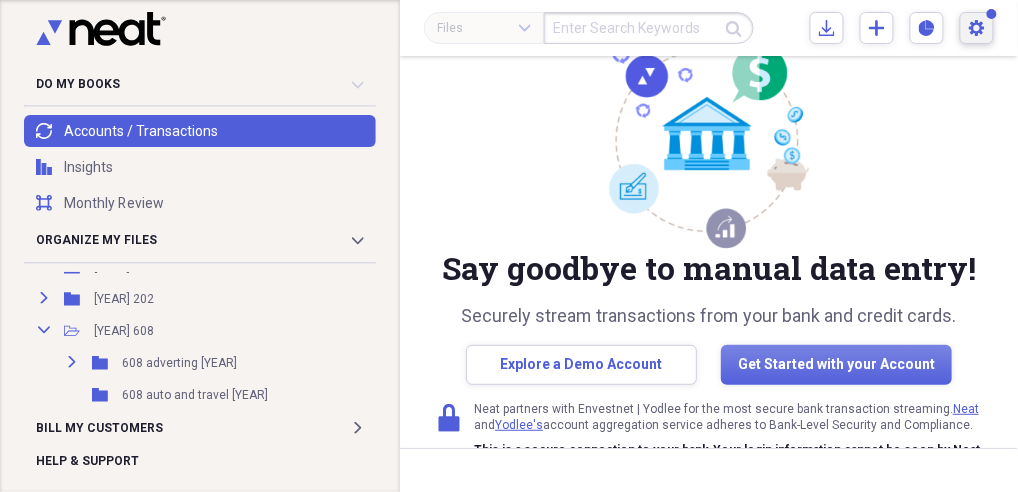 click on "Settings" 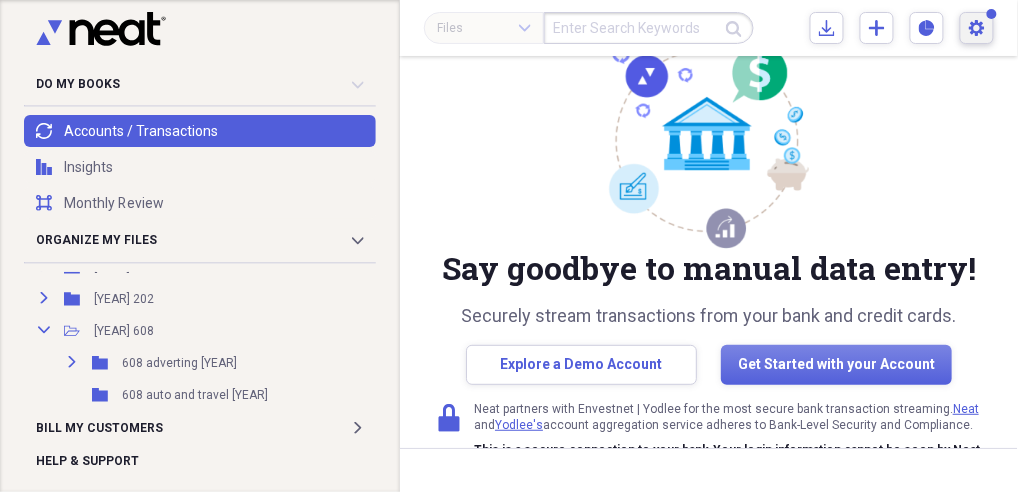 click on "Securely stream transactions from your bank and credit cards. Explore a Demo Account Get Started with your Account secure Neat partners with Envestnet | Yodlee for the most secure bank transaction streaming. Neat and Yodlee's account aggregation service adheres to Bank-Level Security and Compliance. This is a secure connection to your bank. Your login information cannot be seen by Neat." at bounding box center (709, 252) 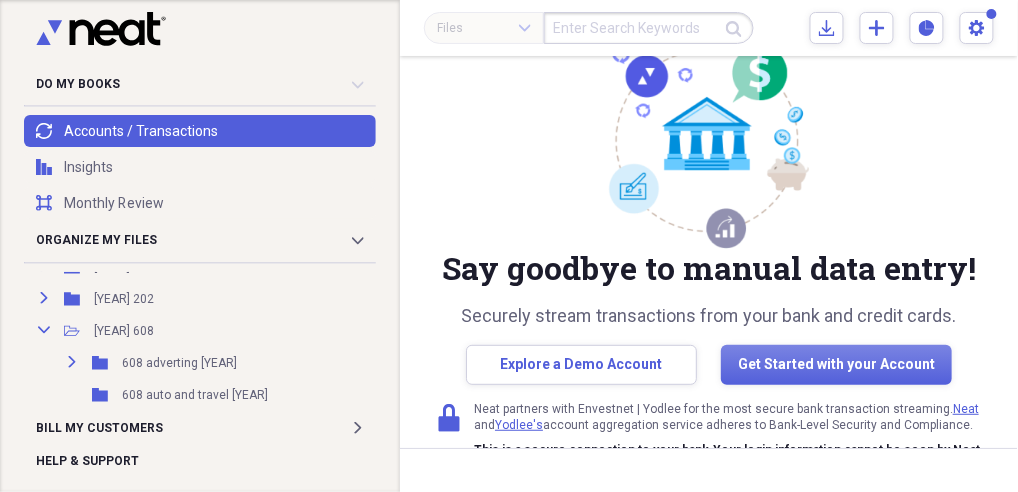 click on "Do My Books Collapse transactions Accounts / Transactions insights Insights reconciliation Monthly Review Organize My Files 13 Collapse Unfiled Needs Review 13 Unfiled All Files Unfiled Unfiled Unfiled Saved Reports Collapse My Cabinet [NAME]'s Cabinet Add Folder Expand Folder [YEAR] 1106 Add Folder Expand Folder [YEAR] 202 Add Folder Collapse Open Folder [YEAR] 608 Add Folder Expand Folder 608 adverting [YEAR] Add Folder Folder 608 auto and travel [YEAR] Add Folder Folder 608 cleaning and mtc [YEAR] Add Folder Folder 608 insurance [YEAR] Add Folder Folder 608 mtc fees [YEAR] Add Folder Folder 608 other exp [YEAR] Add Folder Folder 608 repairs [YEAR] Add Folder Folder 608 supplies [YEAR] Add Folder Folder 608 utilities [YEAR] Add Folder Folder [YEAR] stuff Add Folder Folder [YEAR] tax forms completed Add Folder Expand Folder [YEAR] 1106 Add Folder Expand Folder [YEAR] 202 Add Folder Expand Folder [YEAR] 608 Add Folder Folder [YEAR] completed forms Add Folder Folder [YEAR] repairs to split Add Folder Folder [YEAR] supplies Add Folder Expand Folder" at bounding box center [200, 246] 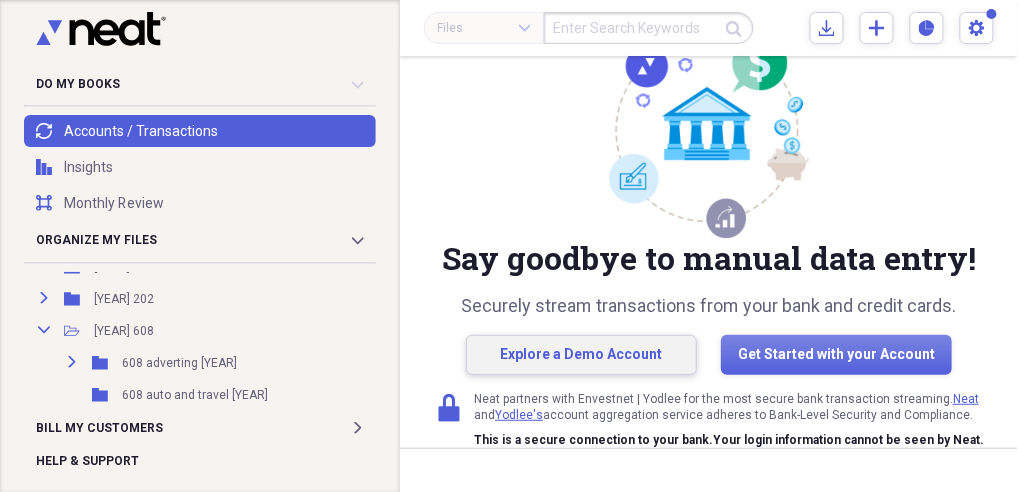 click on "Explore a Demo Account" at bounding box center (582, 355) 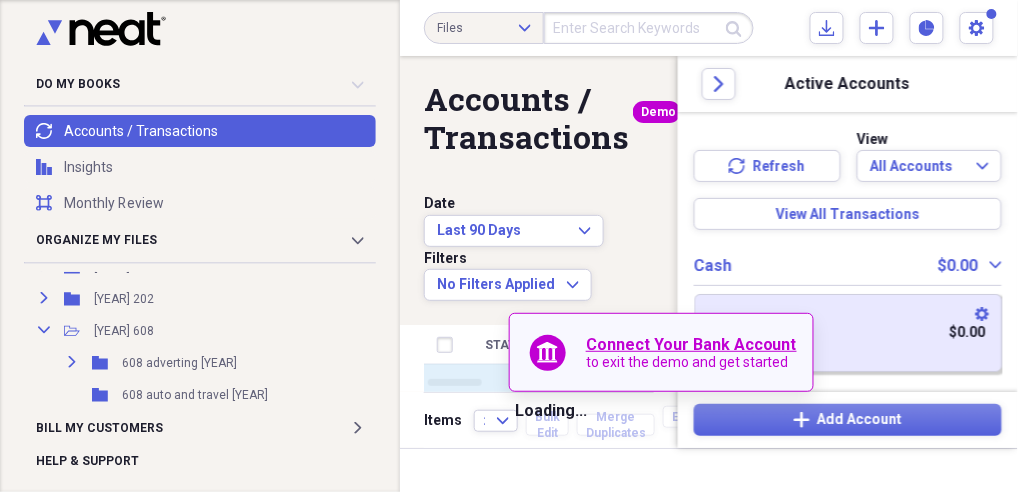 scroll, scrollTop: 0, scrollLeft: 0, axis: both 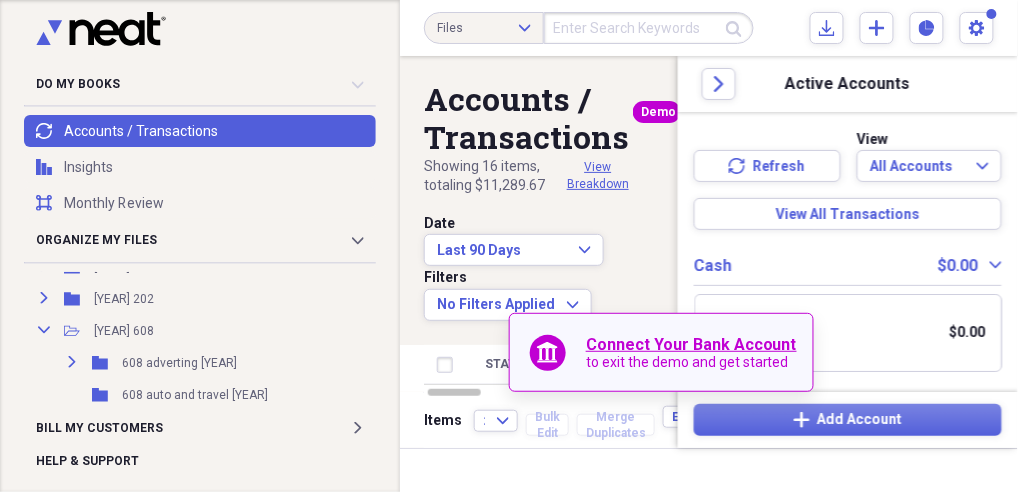 click on "Accounts / Transactions Demo Showing 16 items , totaling $11,289.67 View Breakdown Create Transaction" at bounding box center (539, 126) 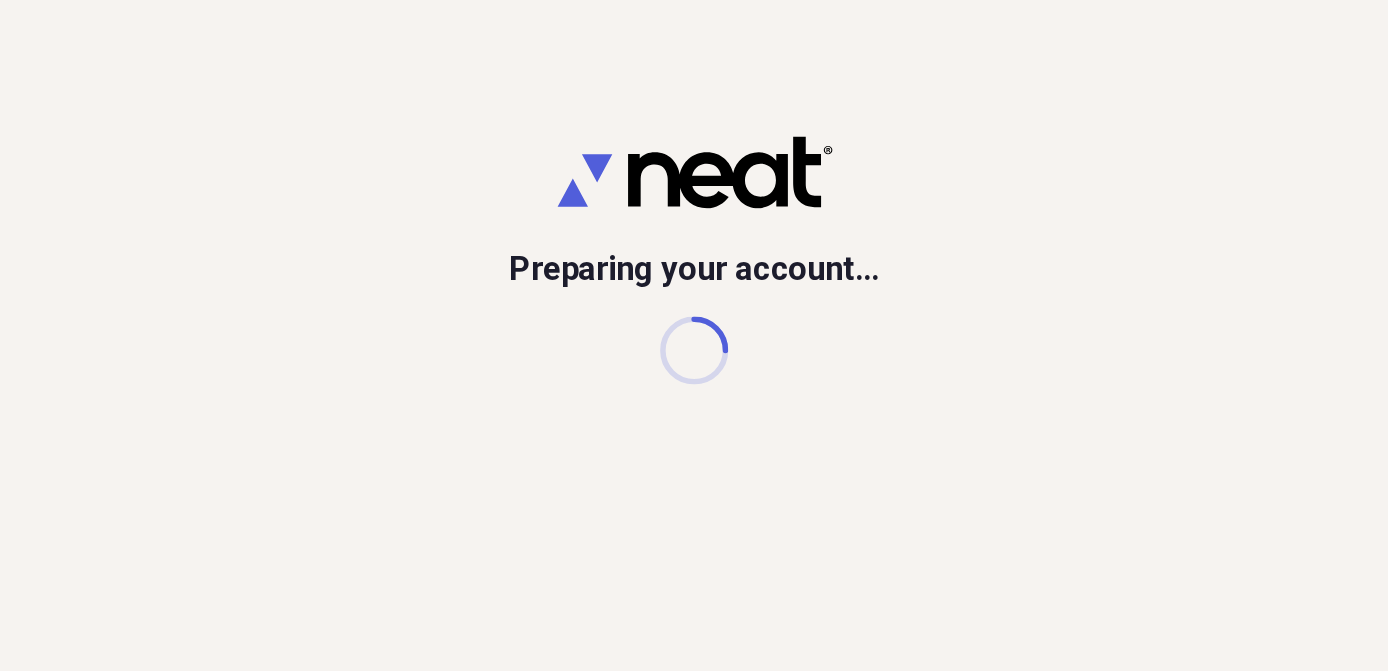 scroll, scrollTop: 0, scrollLeft: 0, axis: both 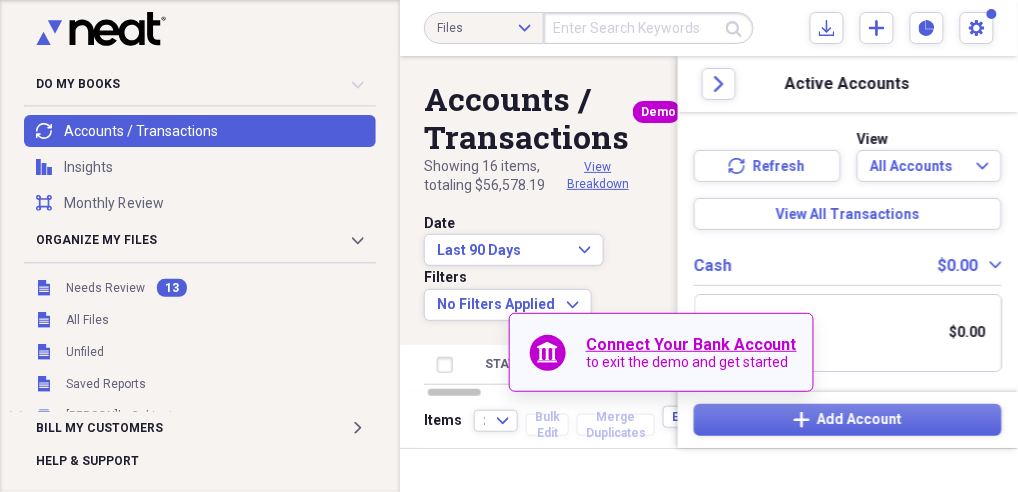 click on "Accounts / Transactions Demo Showing 16 items , totaling $11,289.67 View Breakdown Create Transaction Date Last 90 Days Expand Filters No Filters Applied Expand Status Matched Date Vendor Description Category Personal Amount 08/02/2025 Blue Lobster This is a sample transaction. General Business Expenses -$97.50 08/02/2025 My Customer This is a sample transaction. Sales $7,500.00 08/02/2025 SAMPLE - Neat Building Supply This is a sample transaction. General Business Expenses -$291.99 08/01/2025 Neat Real Estate This is a sample transaction. Occupancy Expenses -$1,500.00 Items 25 Expand Bulk Edit Merge Duplicates Export Expand 1" at bounding box center [539, 252] 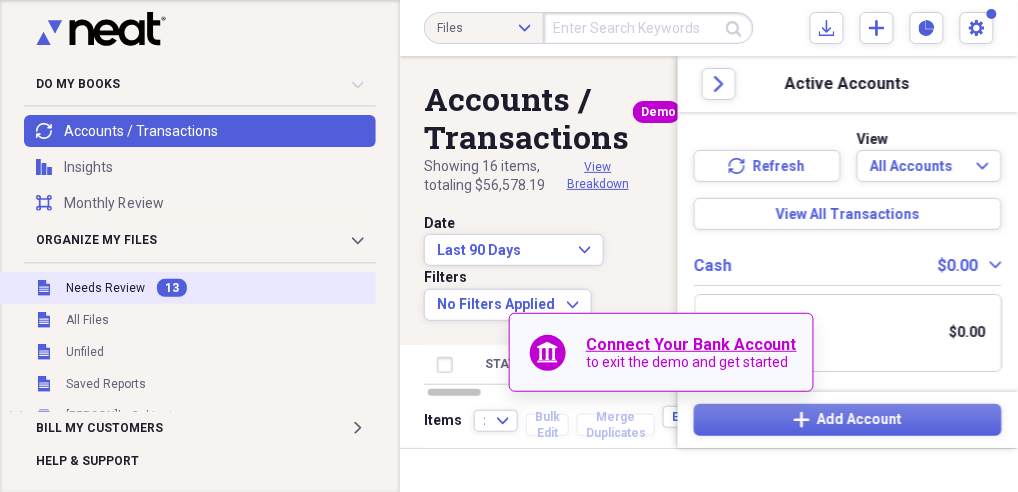click on "Needs Review" at bounding box center [105, 288] 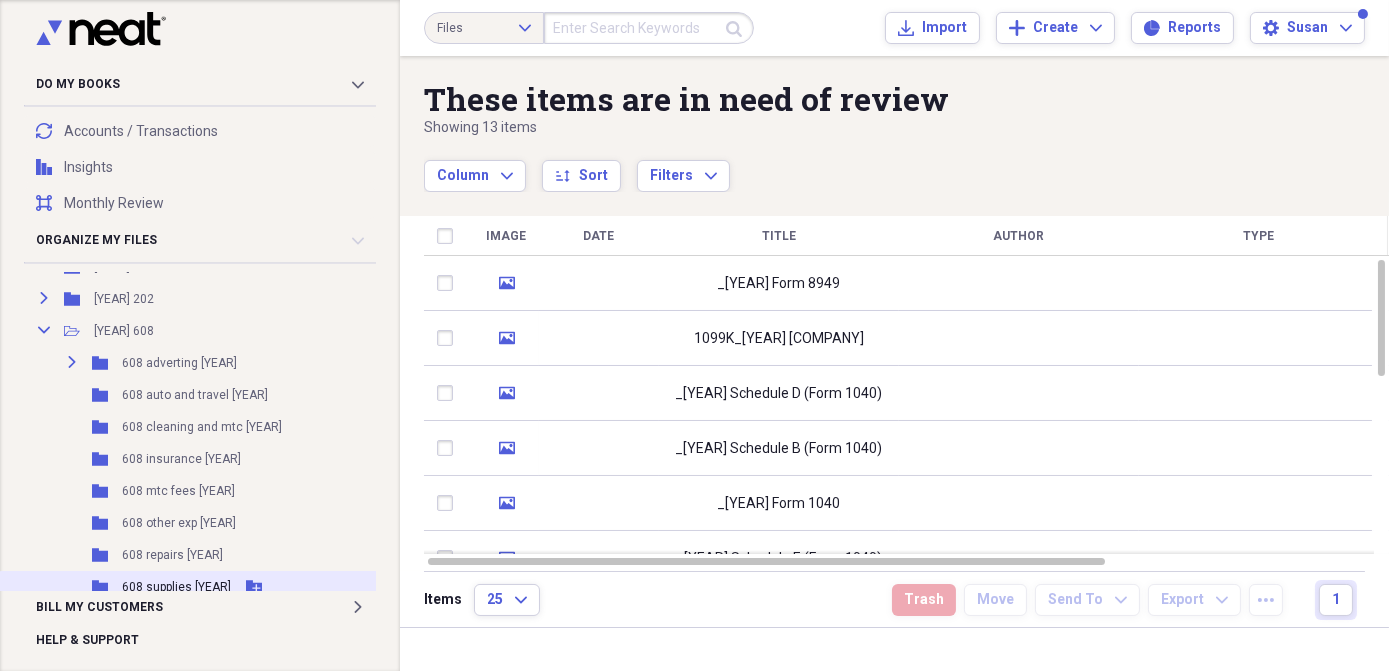 scroll, scrollTop: 272, scrollLeft: 0, axis: vertical 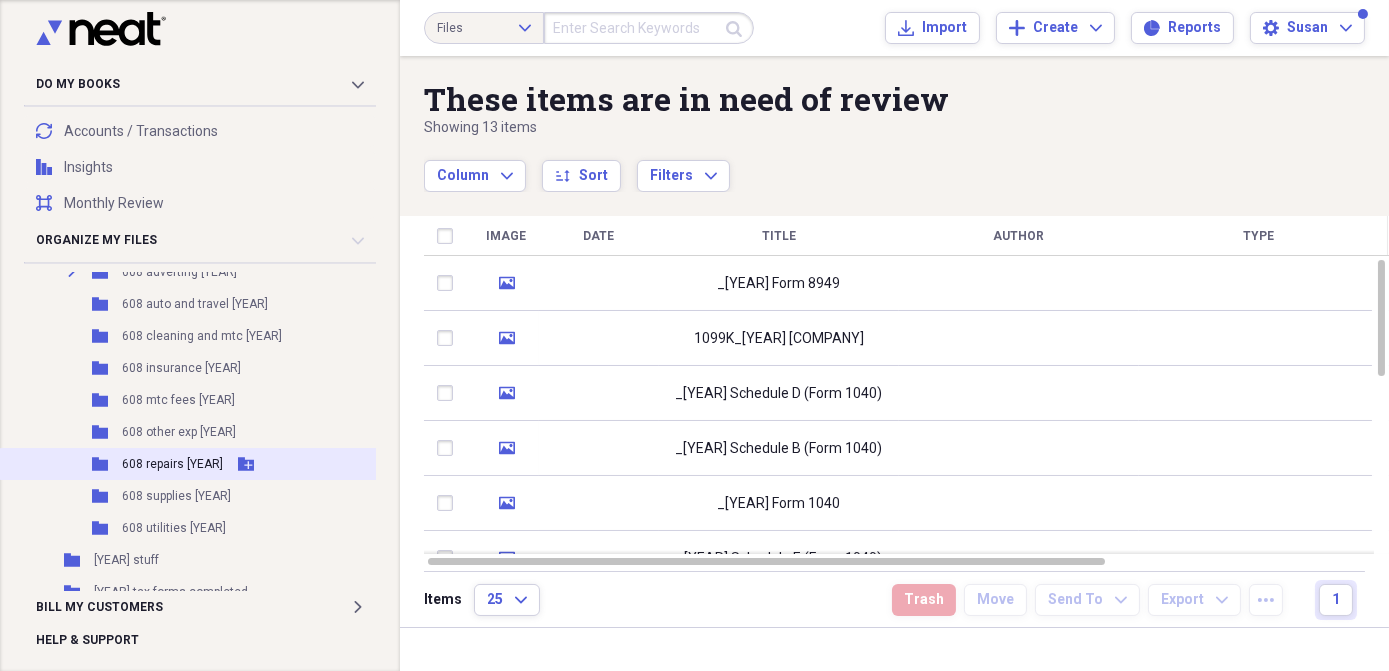 click on "608 repairs [YEAR]" at bounding box center [172, 464] 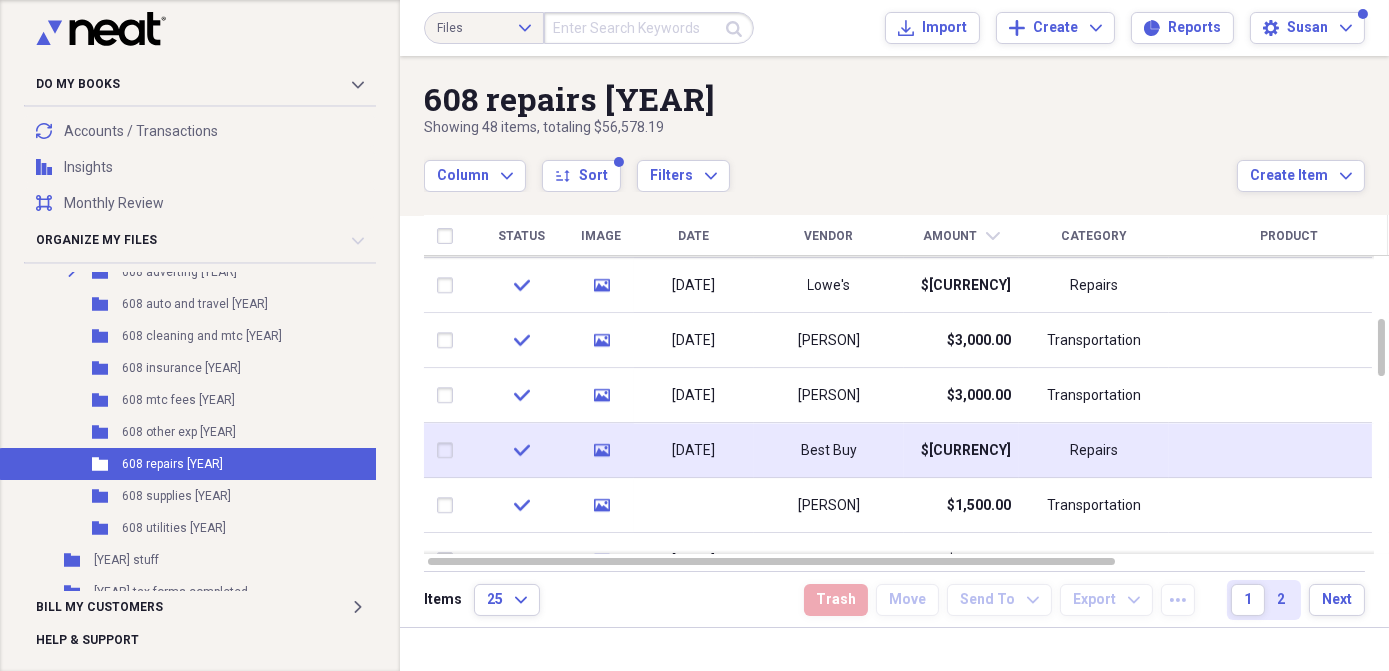 click on "$1,604.97" at bounding box center [966, 451] 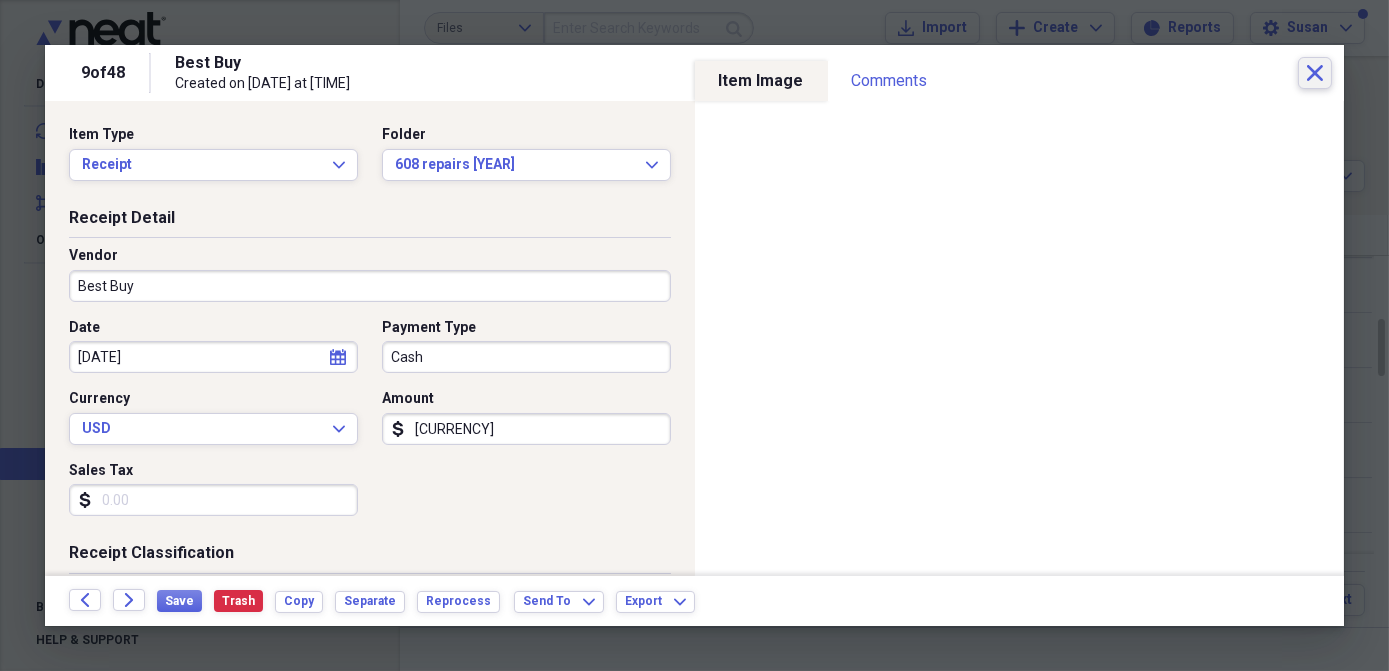 click on "Close" 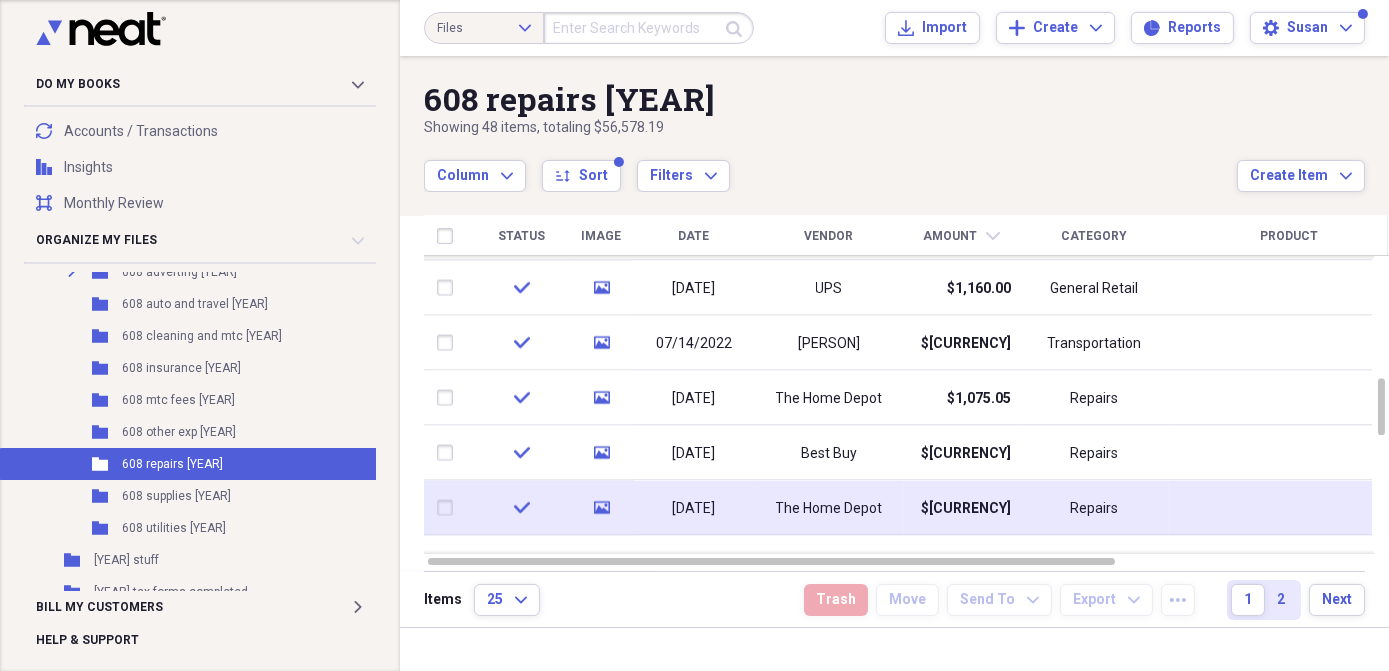 click on "The Home Depot" at bounding box center [829, 508] 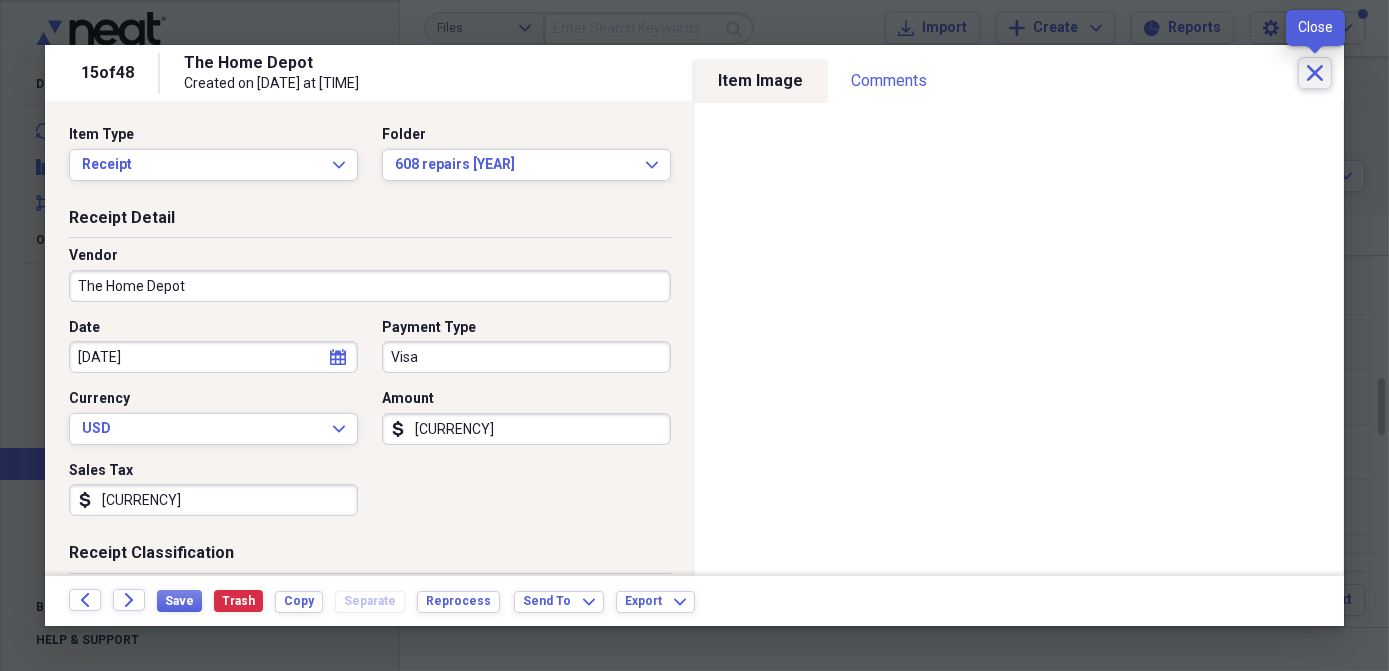 click on "Close" at bounding box center [1315, 73] 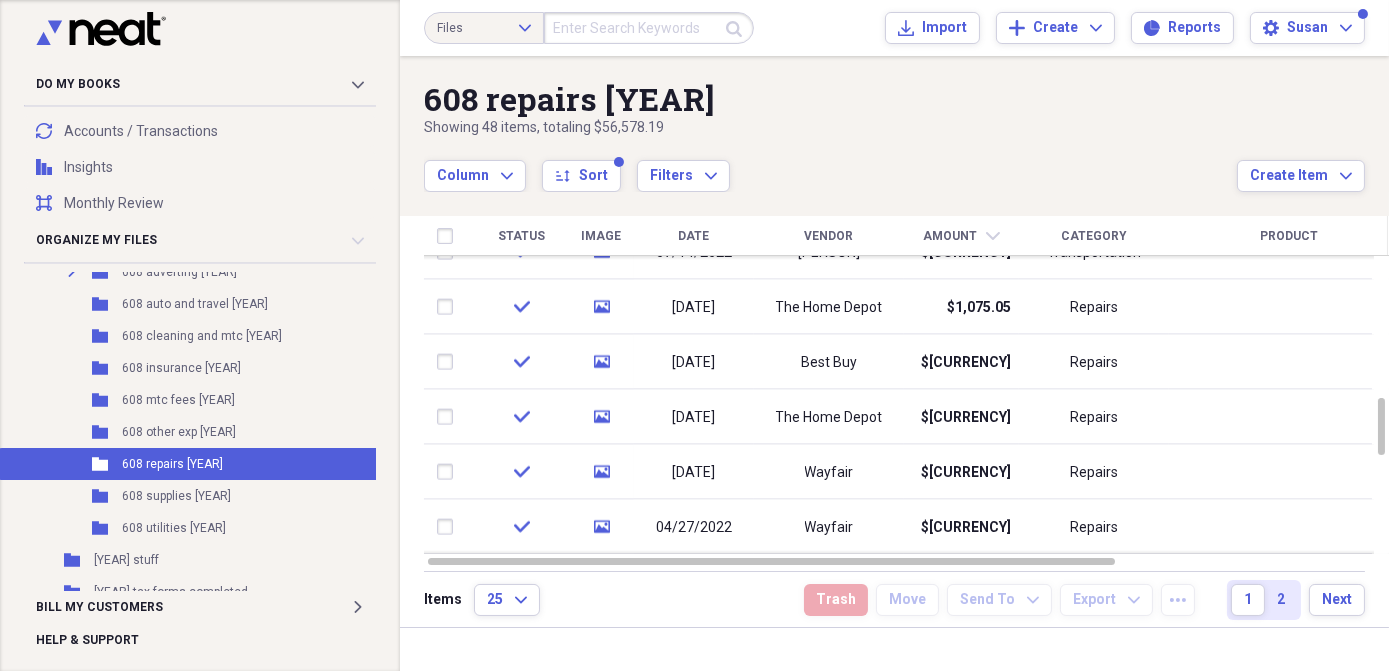 click on "608 repairs 2022 Showing 48 items , totaling $56,578.19 Column Expand sort Sort Filters  Expand Create Item Expand Status Image Date Vendor Amount chevron-down Category Product Source Billable Reimbursable check media 07/09/2022 Bobby Austin $3,000.00 Transportation Scan check media 07/02/2022 Best Buy $1,604.97 Repairs Import check media Bobby Austin $1,500.00 Transportation Scan check media 07/28/2022 UPS $1,160.00 General Retail Scan check media 07/14/2022 Alfonso Martinez $1,154.26 Transportation Scan check media 04/06/2022 The Home Depot $1,075.05 Repairs Import check media 04/17/2022 Best Buy $941.59 Repairs Import check media 04/20/2022 The Home Depot $897.52 Repairs Import check media 05/05/2022 Wayfair $728.64 Repairs Import check media 04/27/2022 Wayfair $706.17 Repairs Import check media 04/08/2022 Bobby Austin $600.00 Transportation Scan check media 11/13/2022 Wayfair $557.47 Repairs Import check media 05/26/2022 Wayfair $518.39 Repairs Import Items 25 Expand Trash Move Send To Expand Export more" at bounding box center [894, 341] 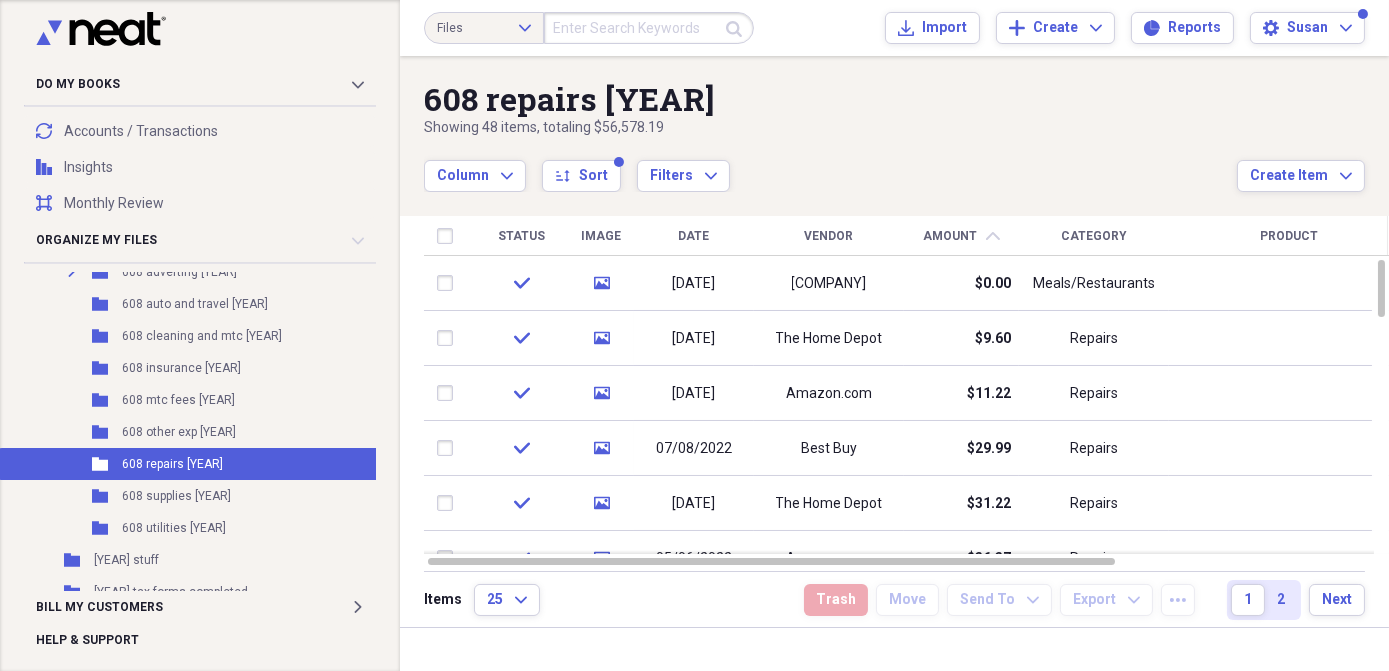 click on "chevron-up" 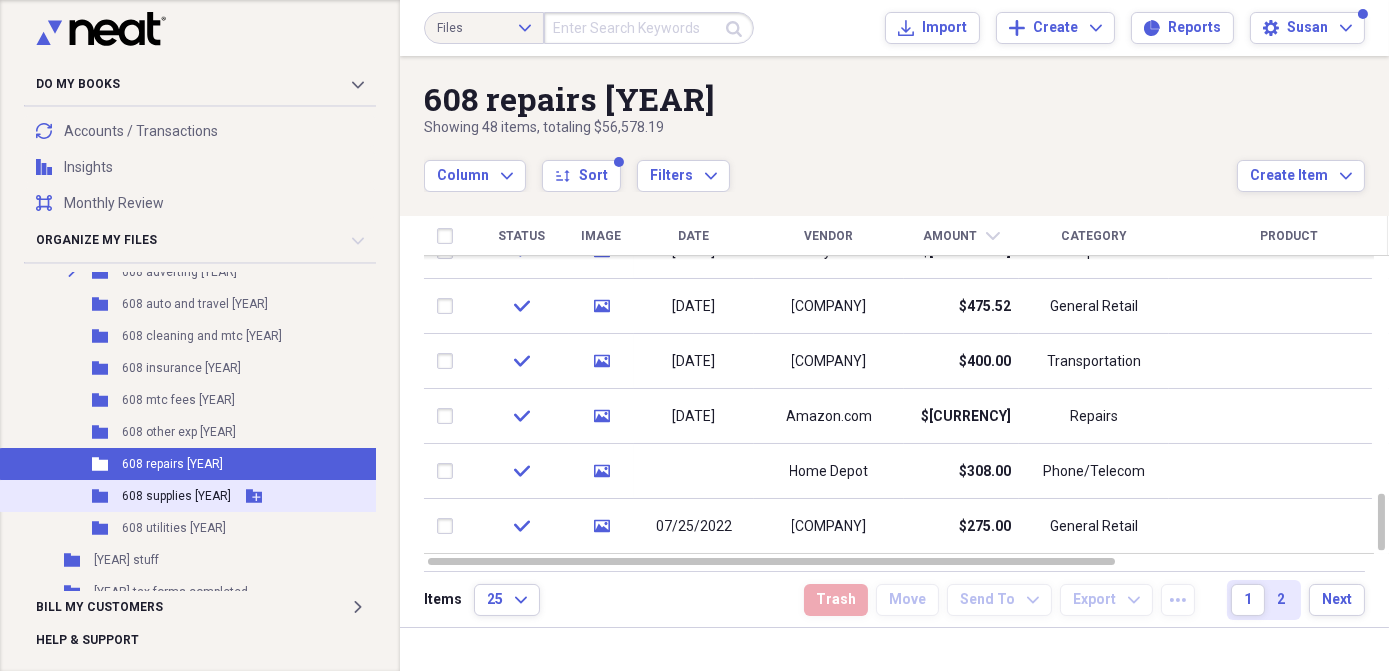 click on "608 supplies [YEAR]" at bounding box center [176, 496] 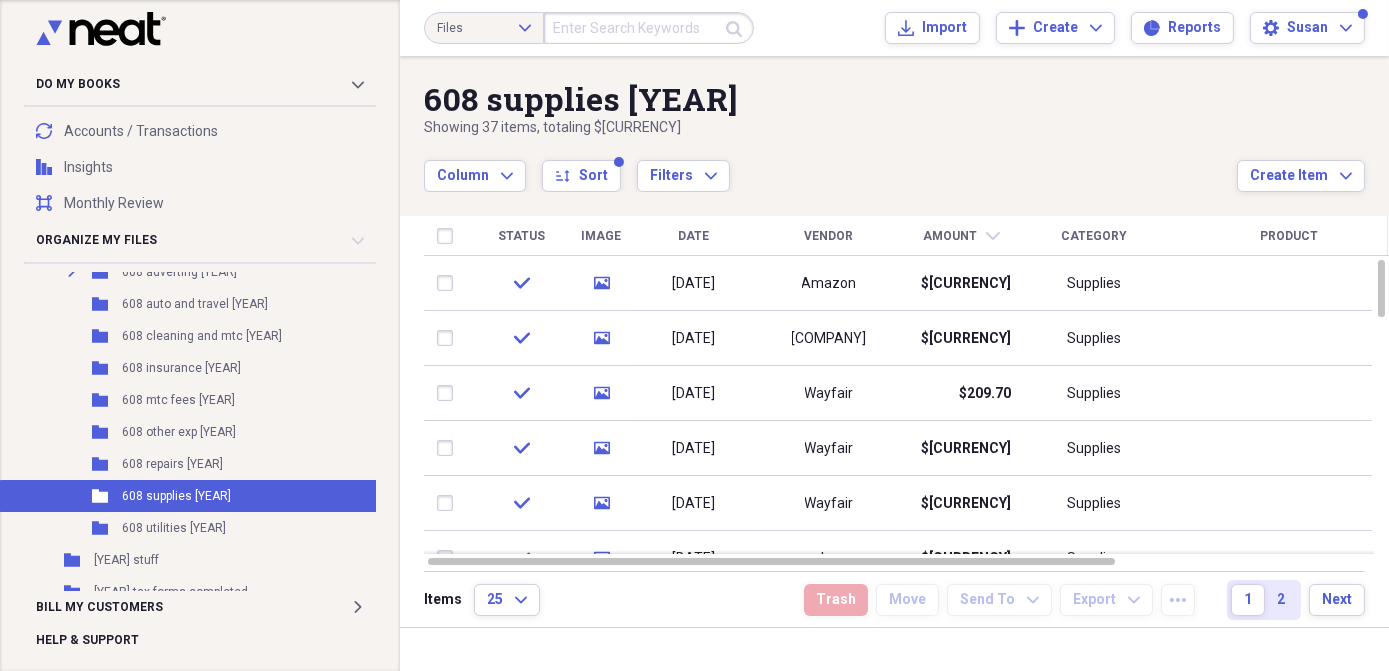 click on "Amount" at bounding box center [951, 236] 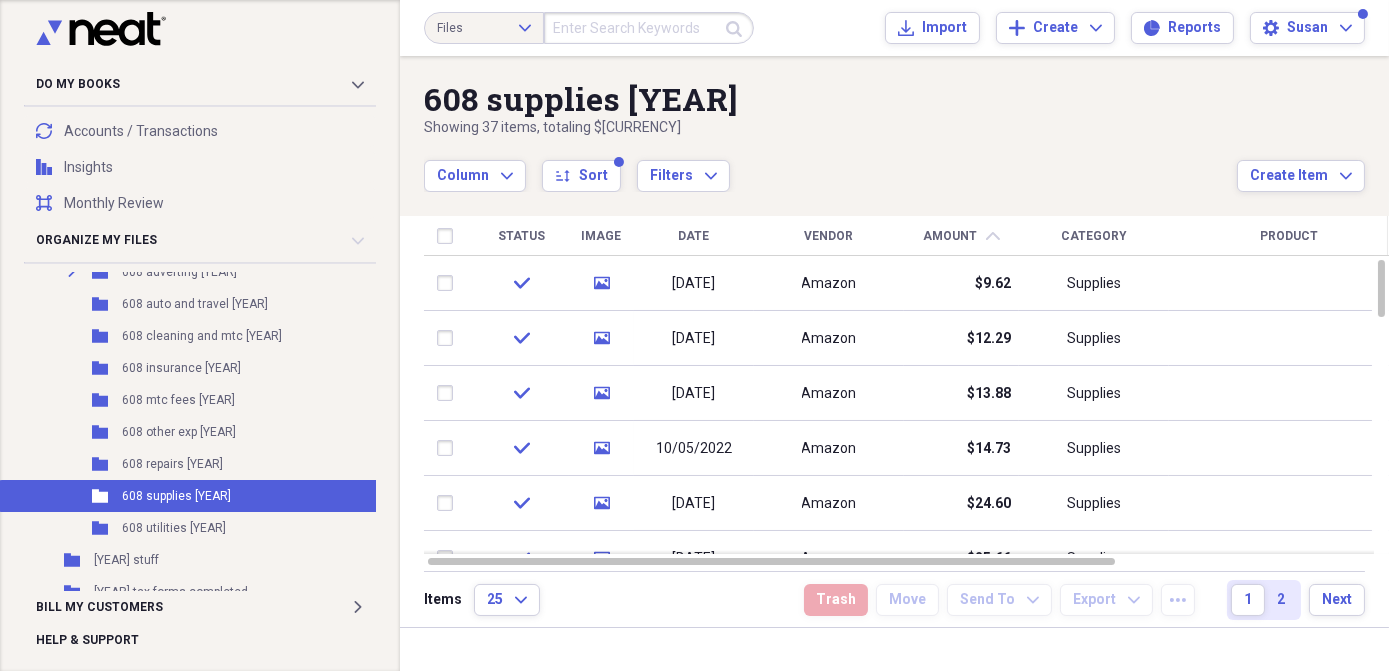 click on "Amount" at bounding box center (951, 236) 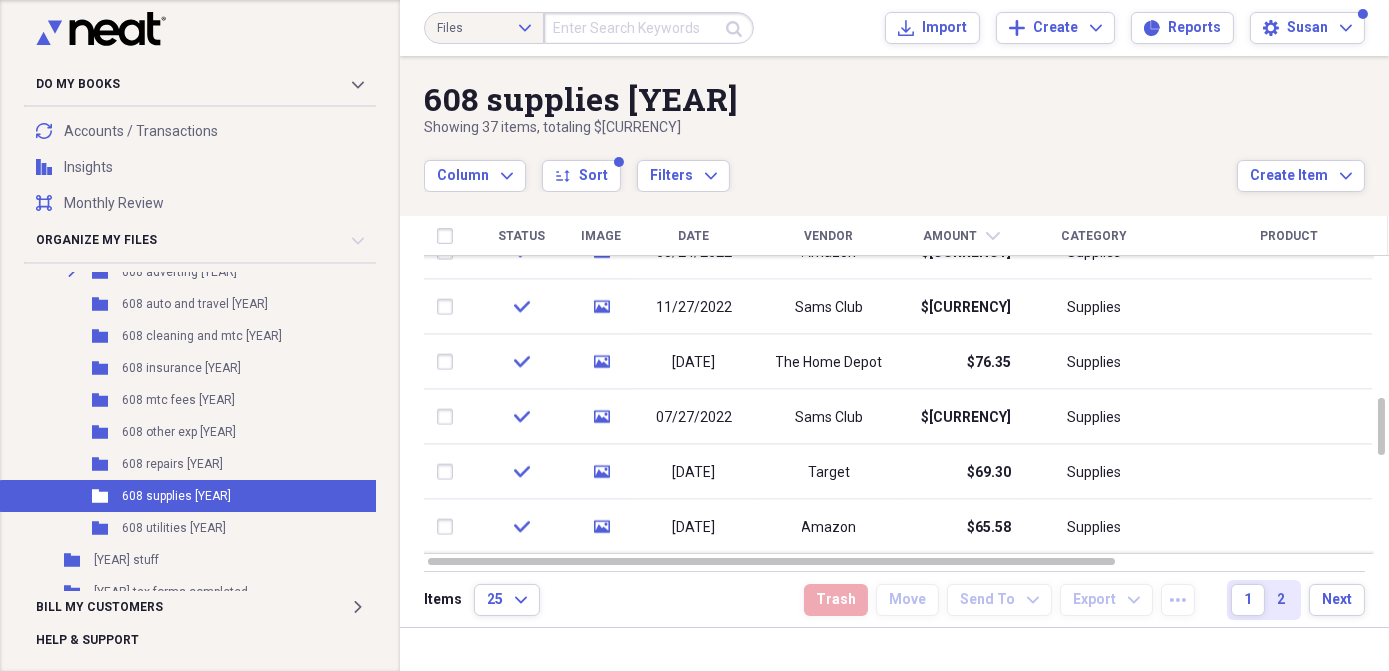 scroll, scrollTop: 454, scrollLeft: 0, axis: vertical 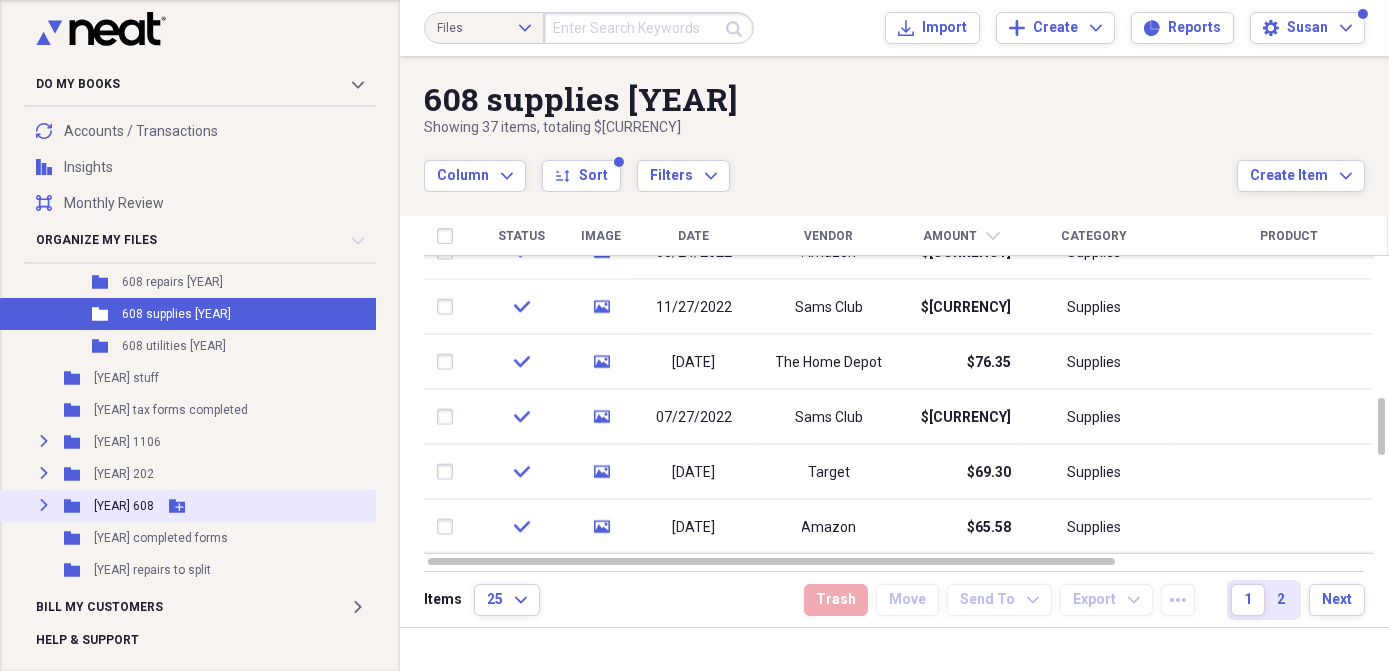 click on "Expand" 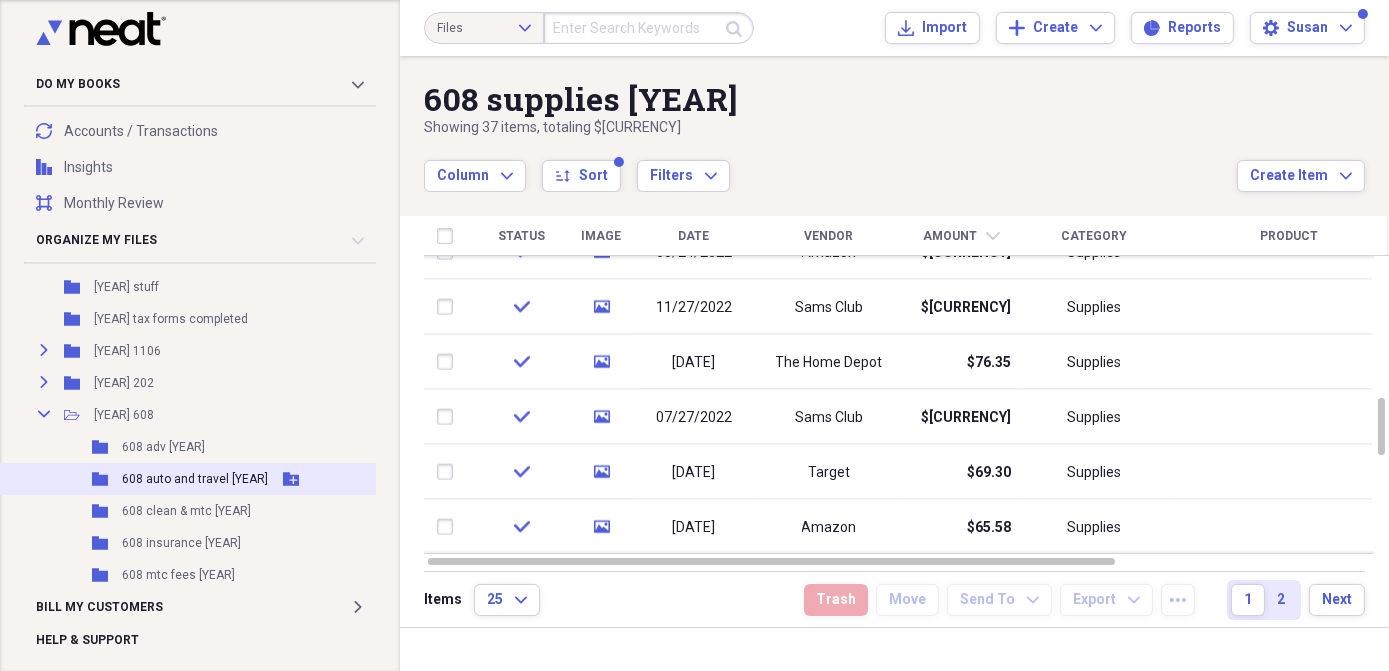 scroll, scrollTop: 727, scrollLeft: 0, axis: vertical 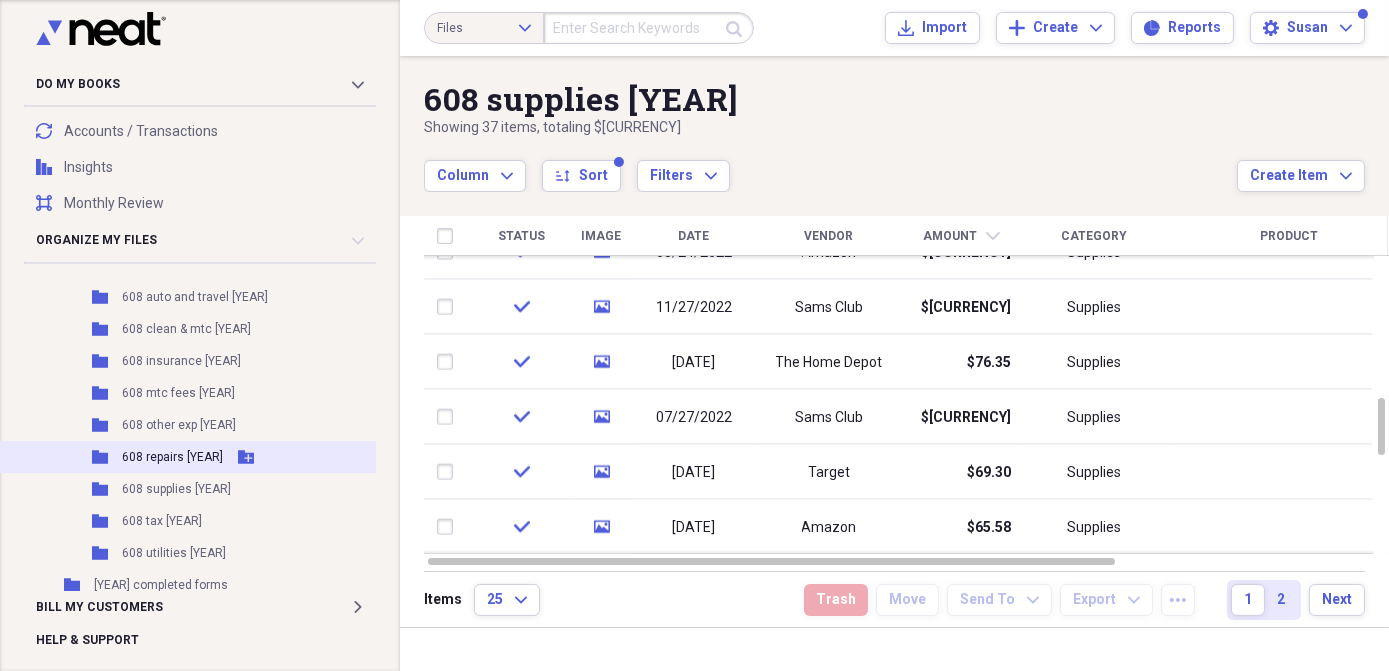 click on "608 repairs 2023" at bounding box center [172, 457] 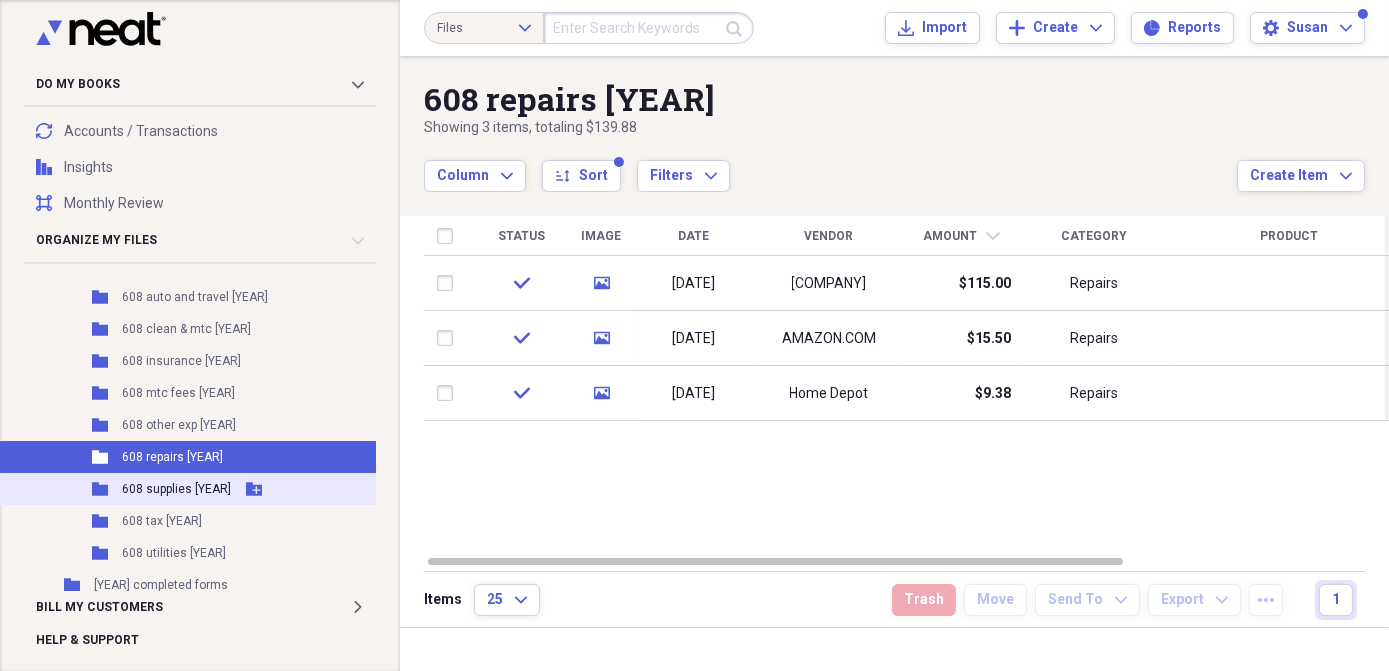 click on "608 supplies [YEAR]" at bounding box center [176, 489] 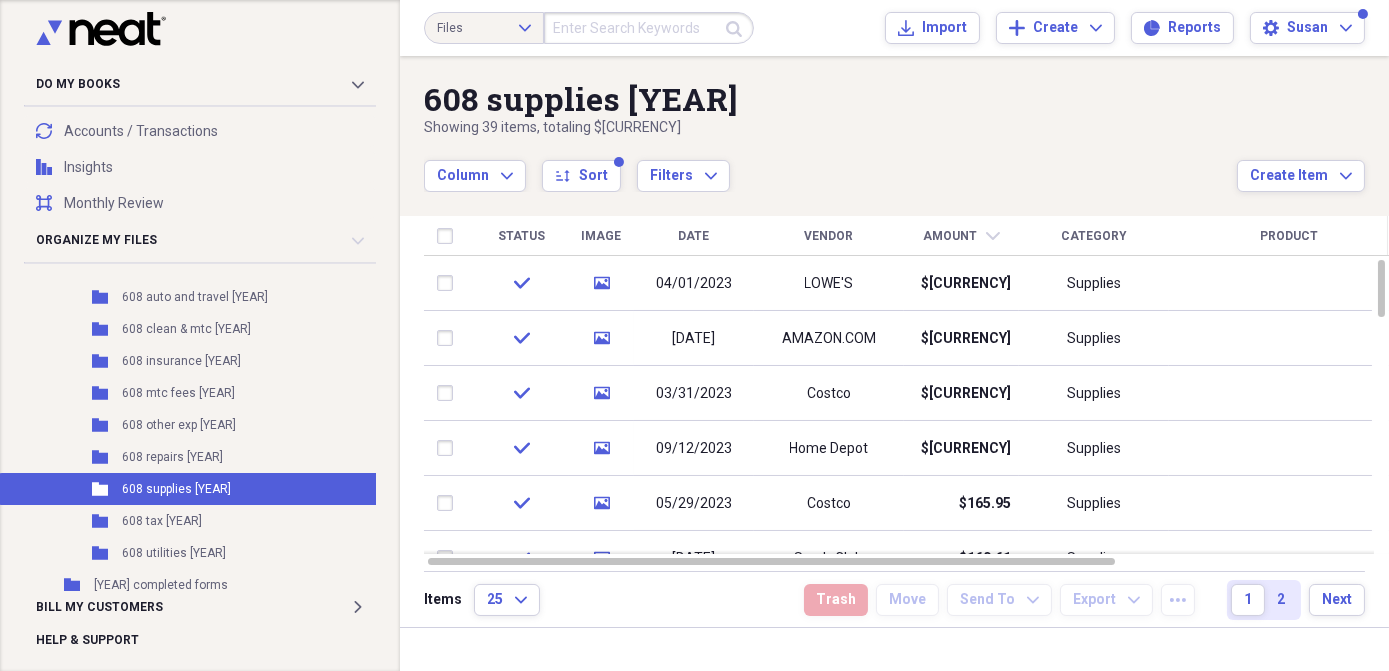 click on "Amount" at bounding box center [951, 236] 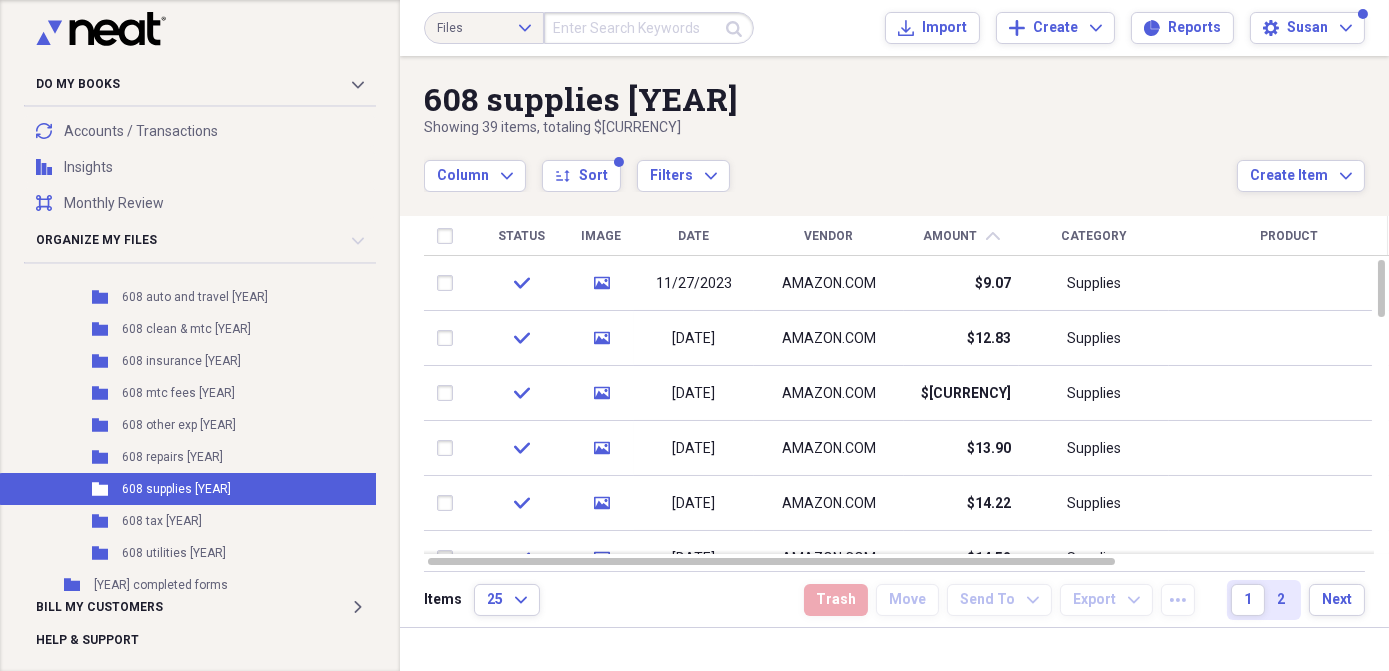 click on "Amount" at bounding box center [951, 236] 